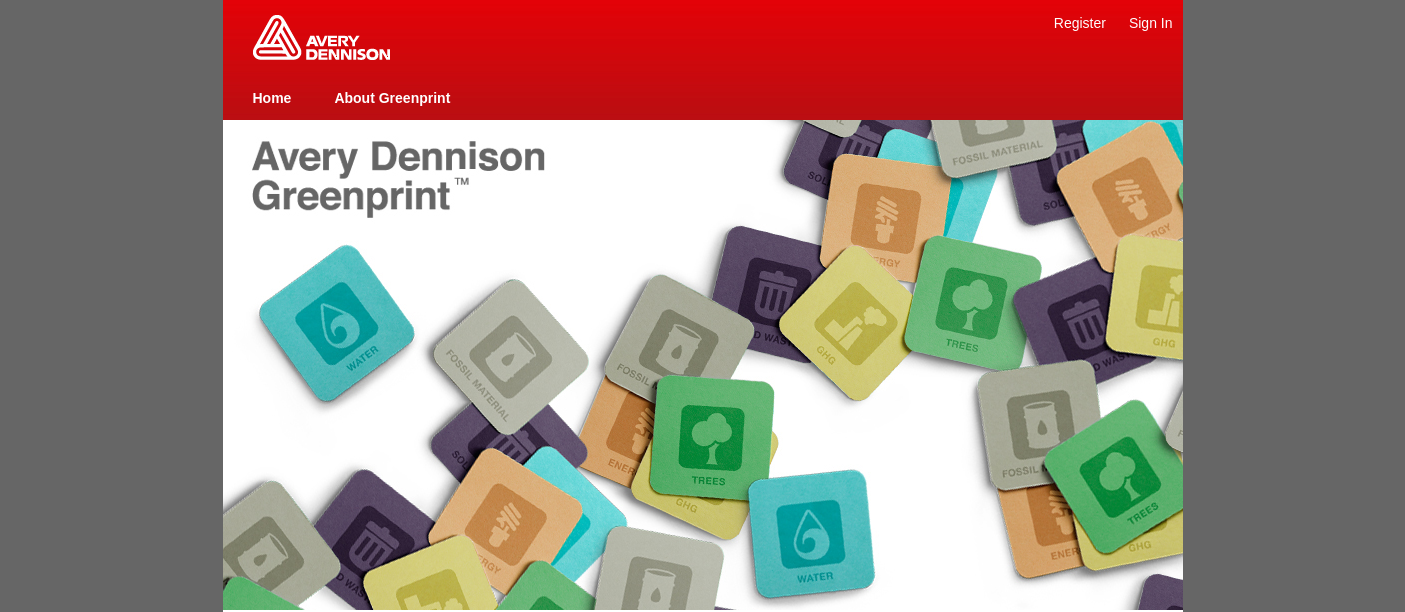 scroll, scrollTop: 0, scrollLeft: 0, axis: both 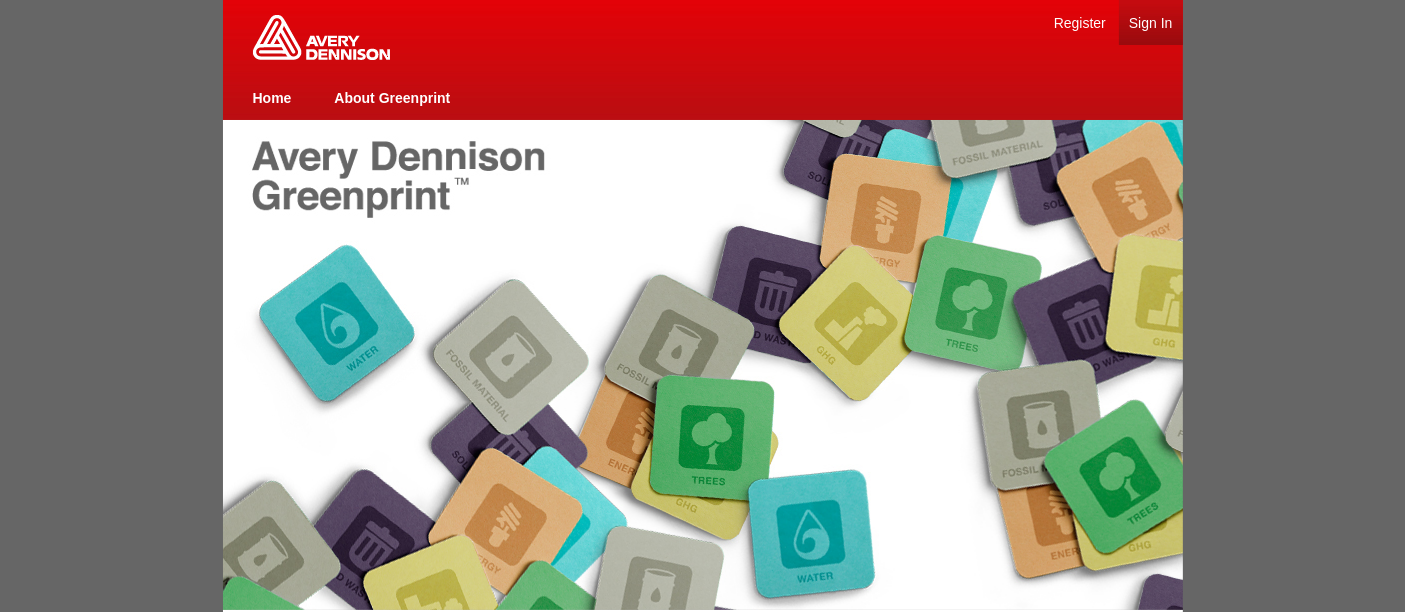 click on "Sign In" at bounding box center (1151, 23) 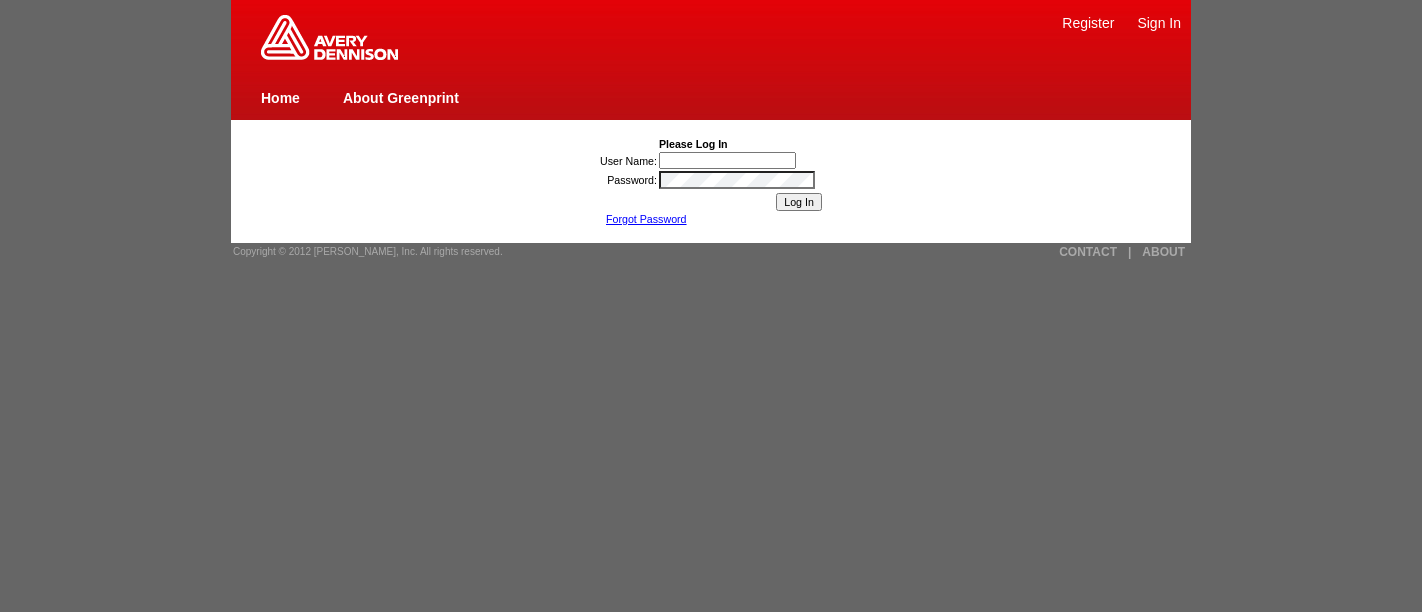 scroll, scrollTop: 0, scrollLeft: 0, axis: both 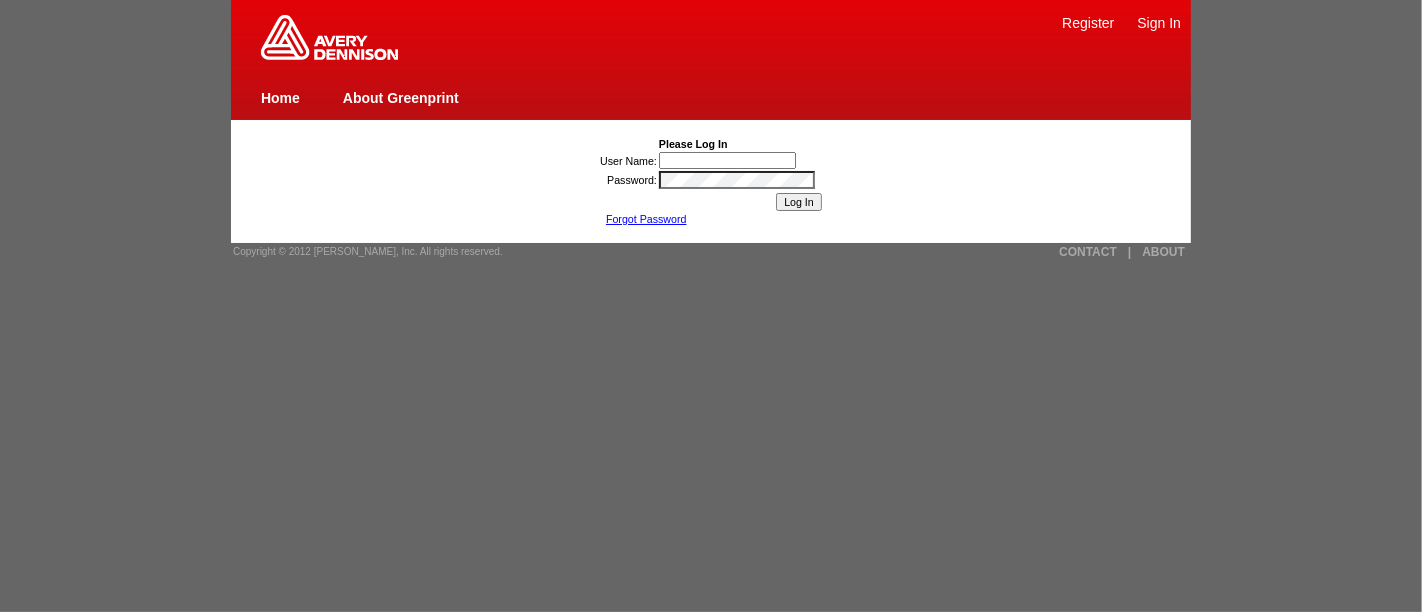 click on "User Name:" at bounding box center (727, 160) 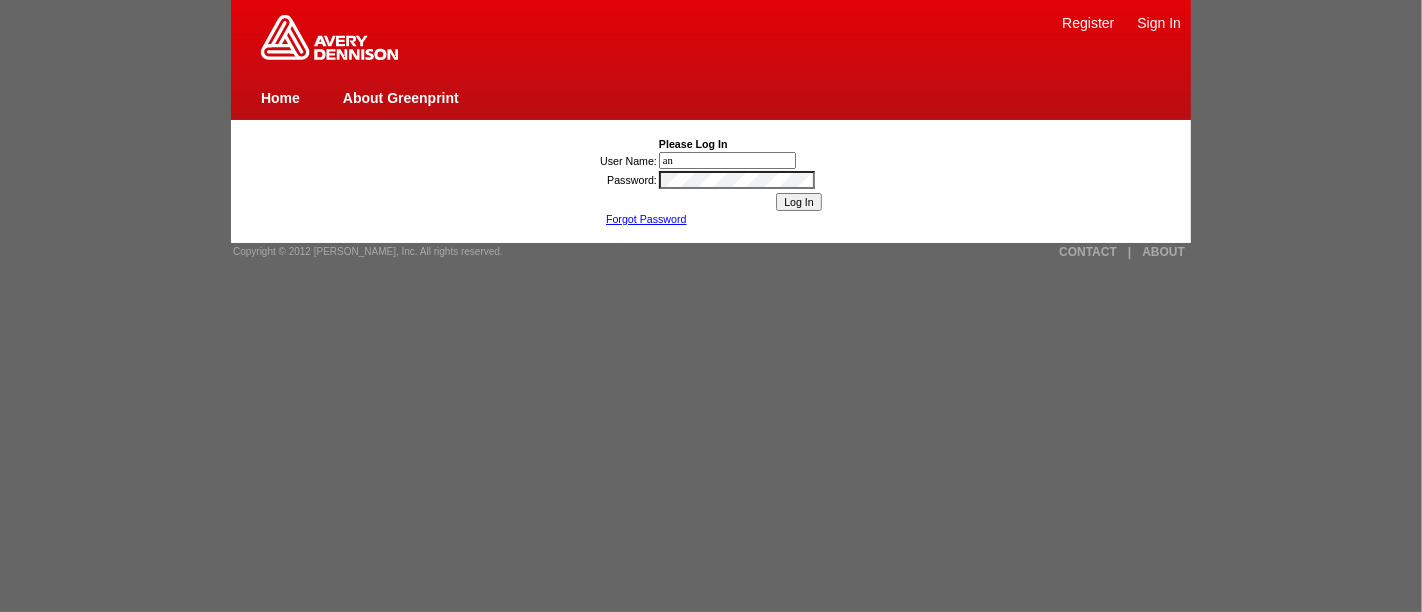 type on "anne.verhaert@eu.averydennison.com" 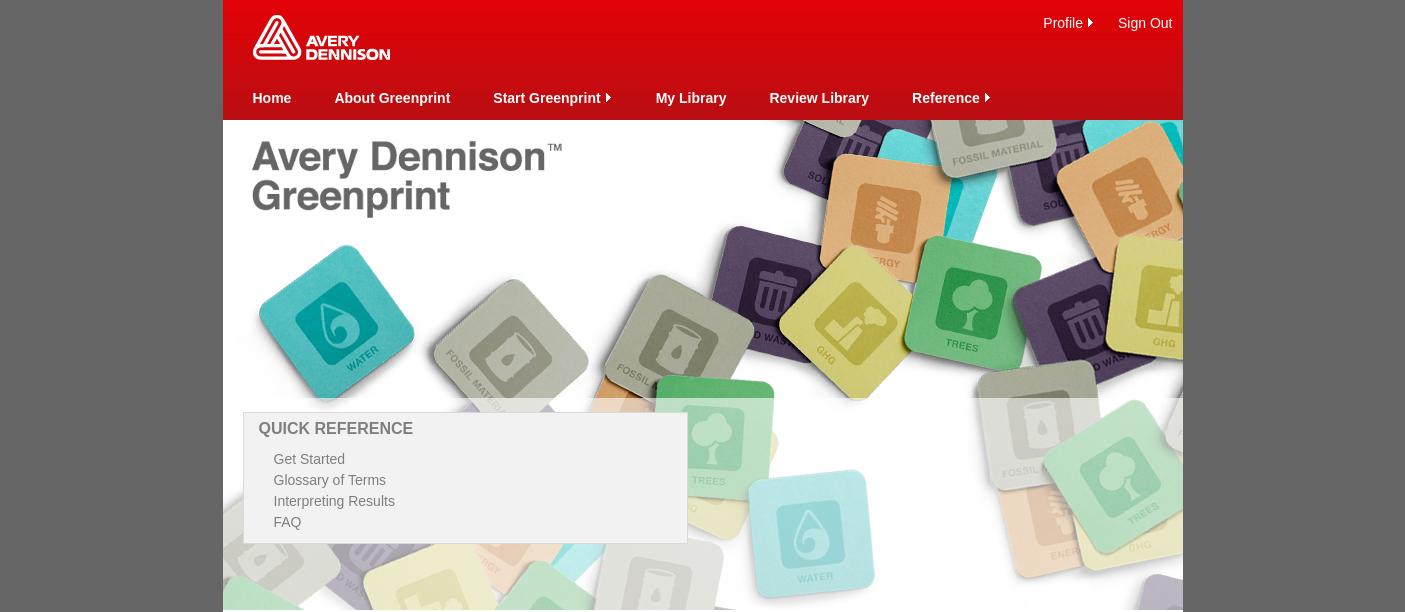 scroll, scrollTop: 0, scrollLeft: 0, axis: both 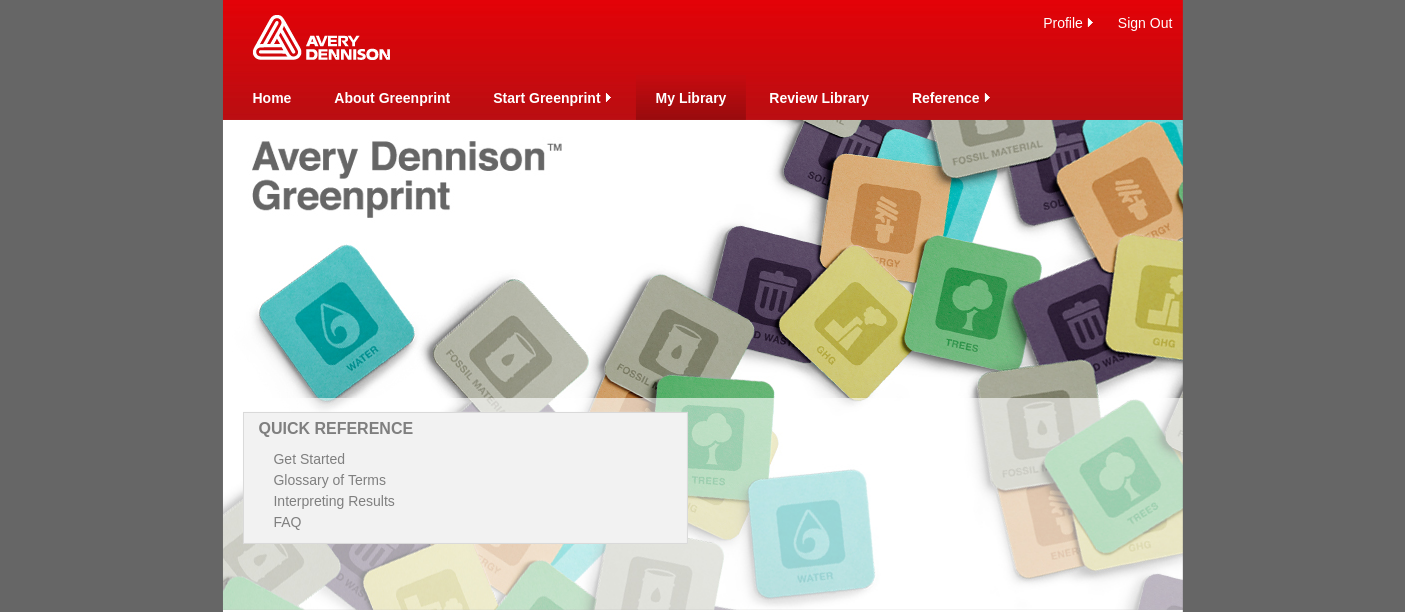click on "My Library" at bounding box center [691, 98] 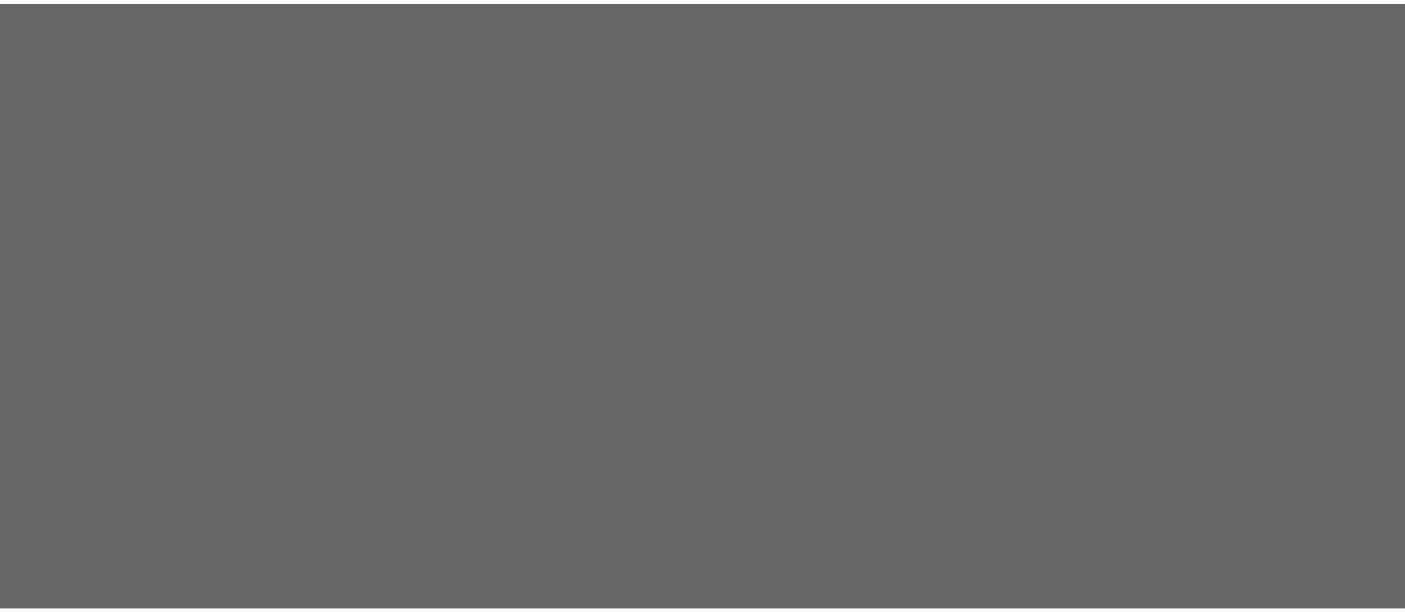 scroll, scrollTop: 0, scrollLeft: 0, axis: both 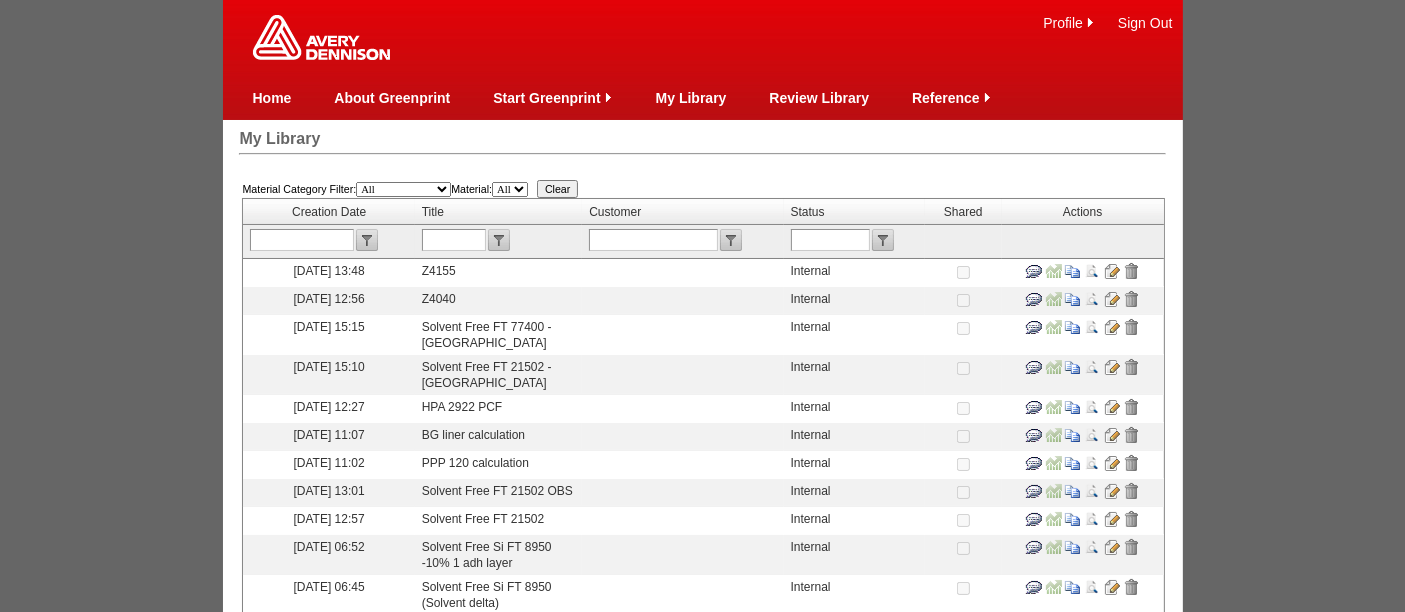 click at bounding box center (454, 240) 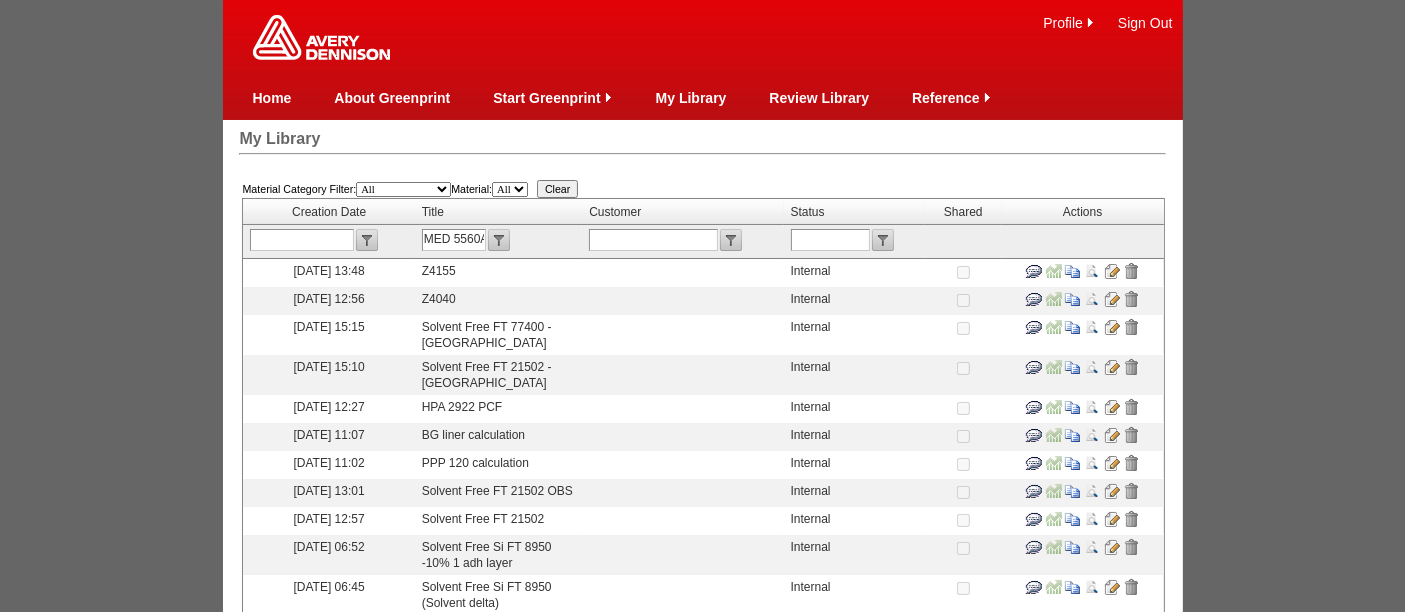 scroll, scrollTop: 0, scrollLeft: 2, axis: horizontal 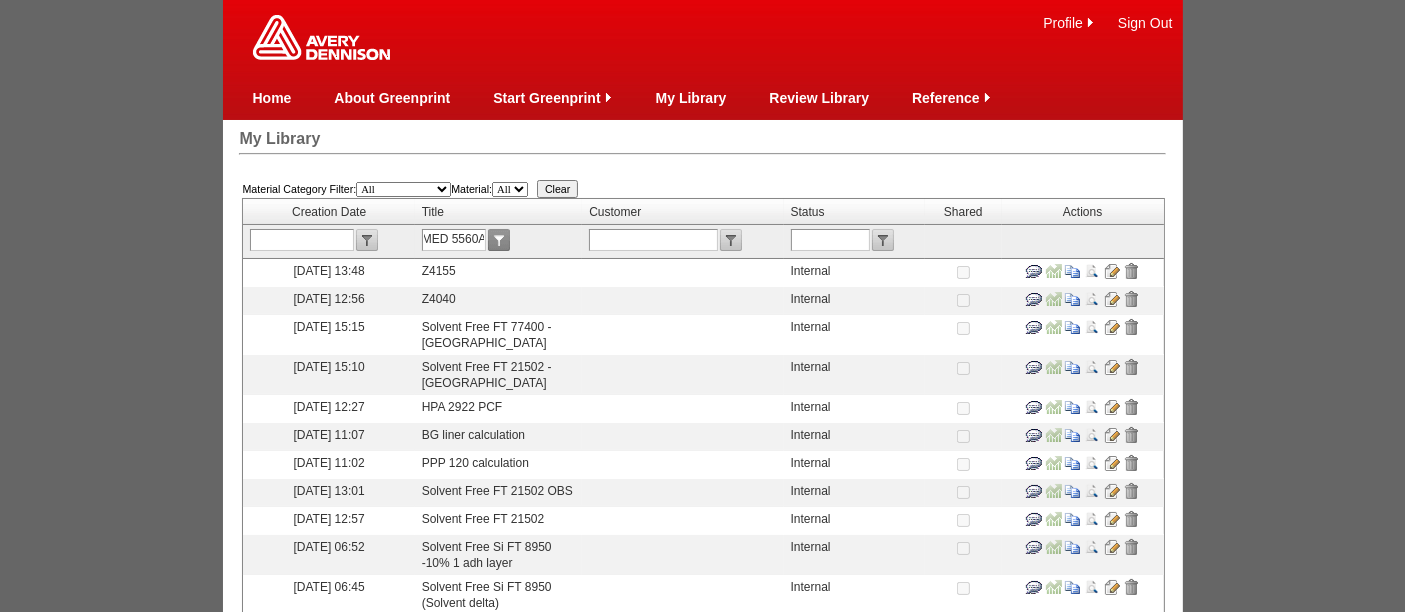 type on "MED 5560A" 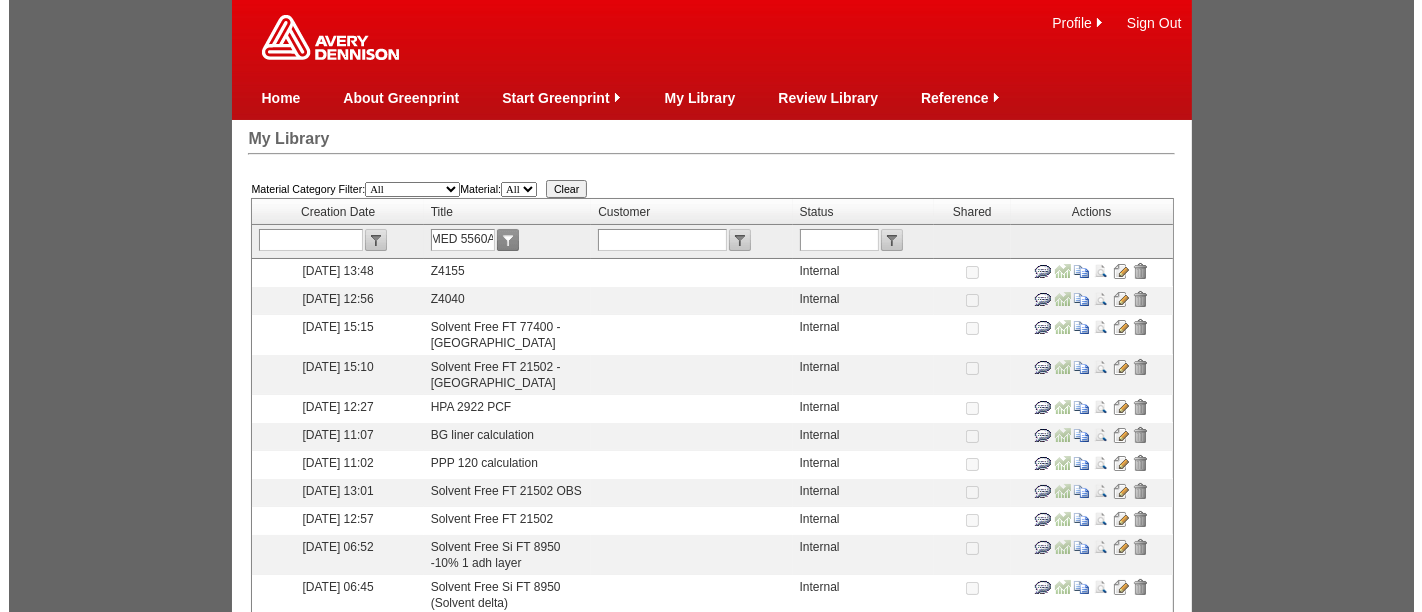 scroll, scrollTop: 0, scrollLeft: 0, axis: both 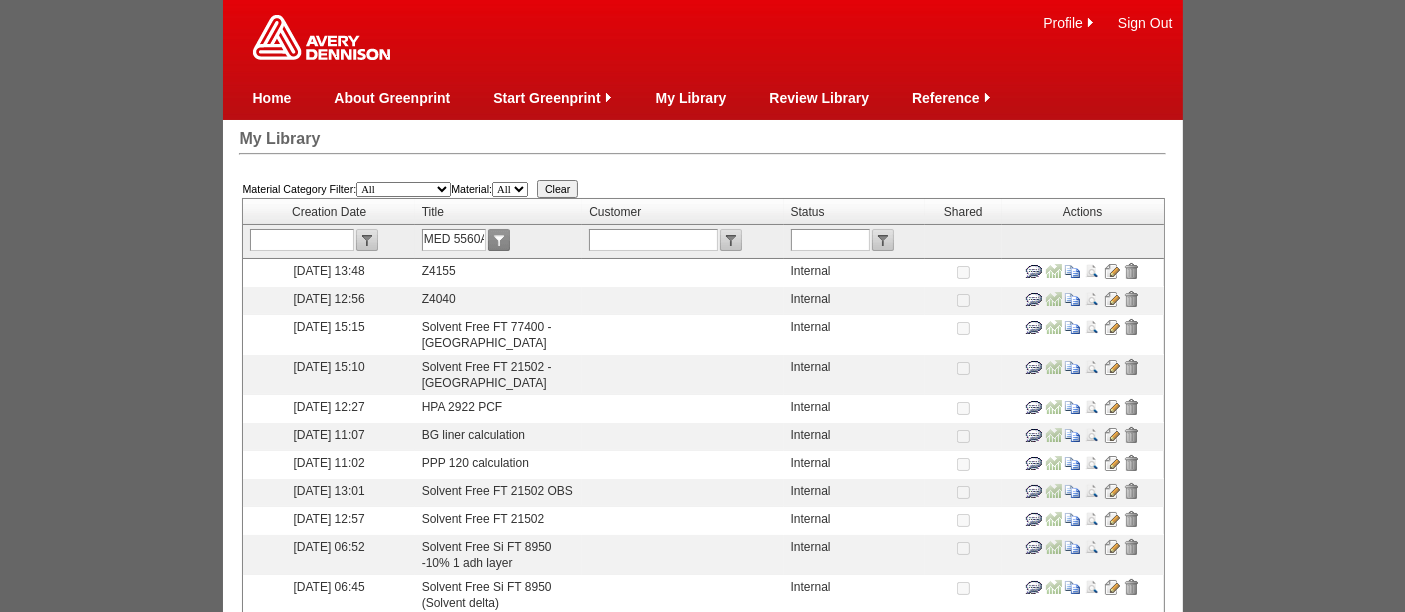 click at bounding box center (499, 240) 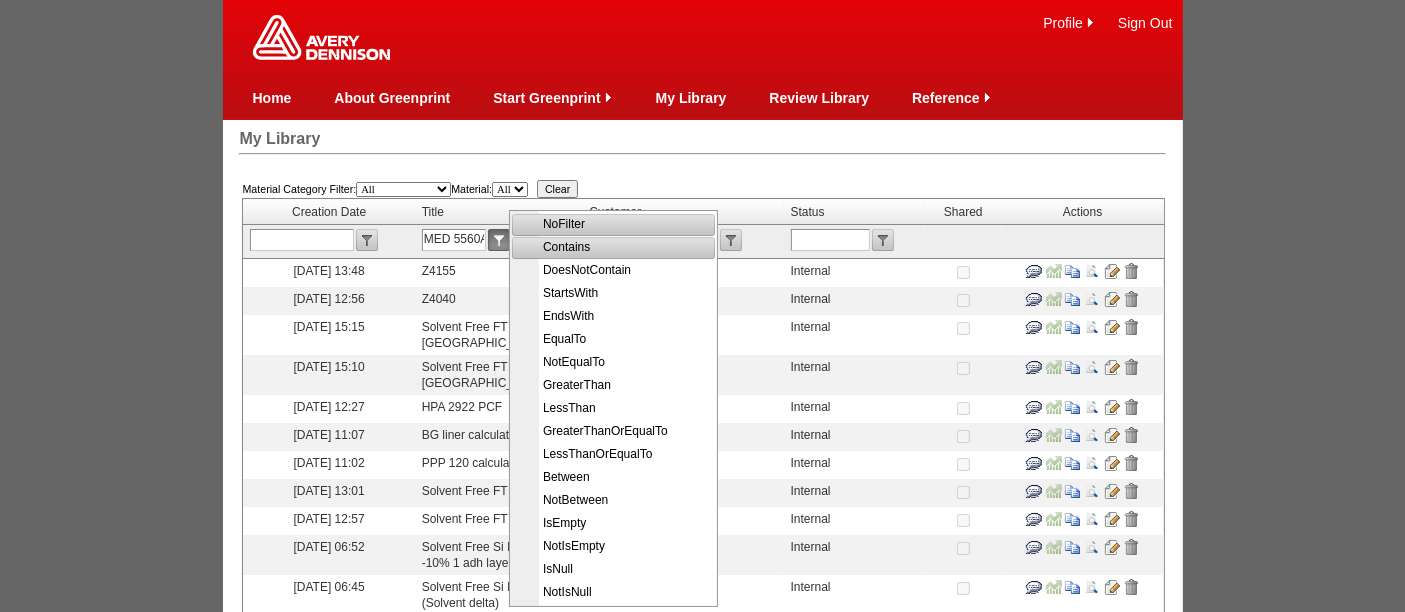 click on "Contains" at bounding box center (615, 247) 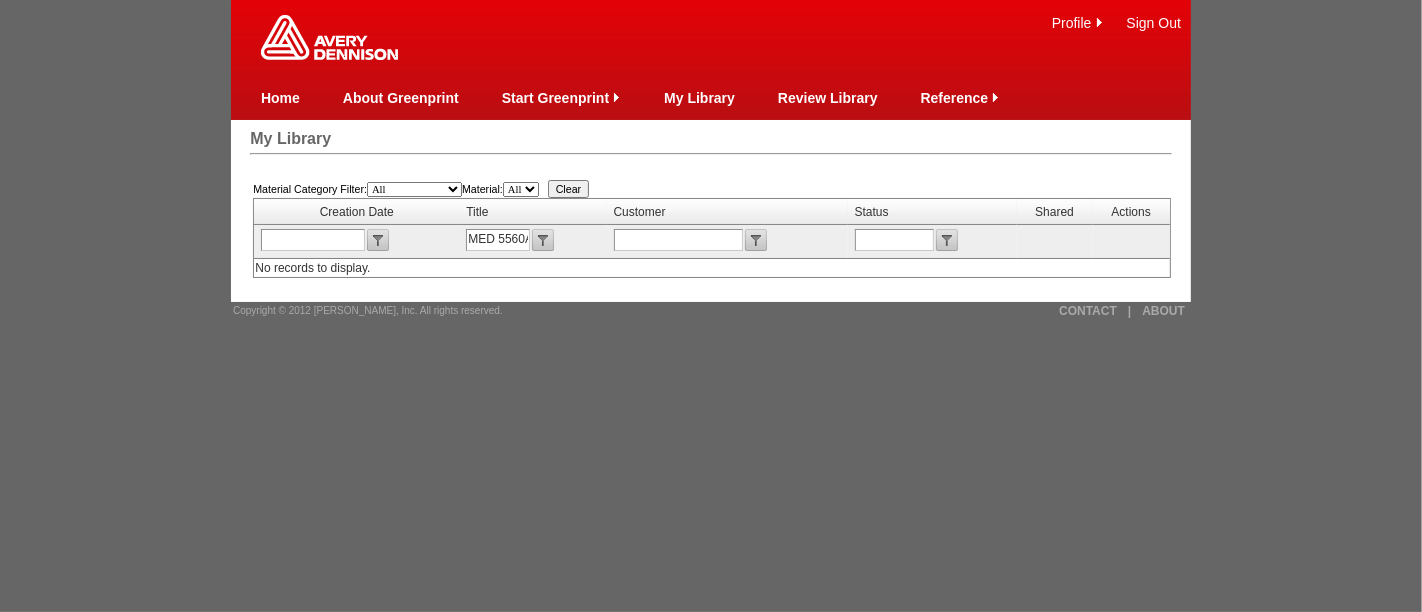 click on "MED 5560A" at bounding box center [498, 240] 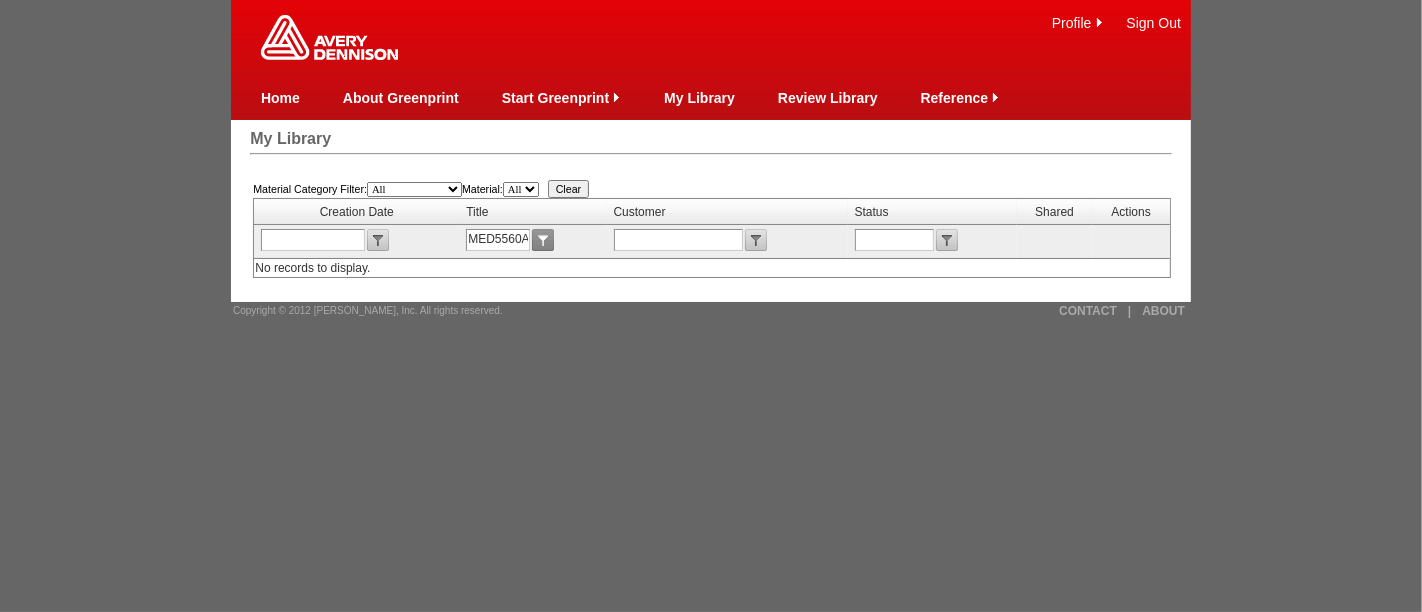 type on "MED5560A" 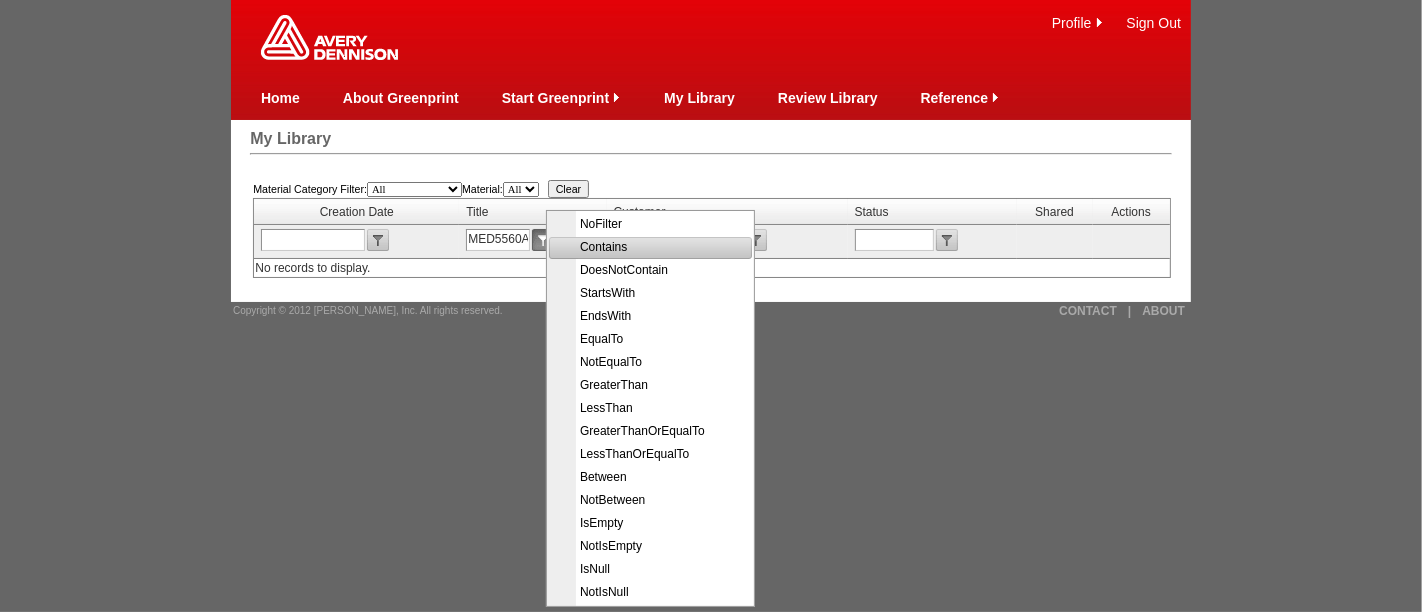 click on "Contains" at bounding box center (652, 247) 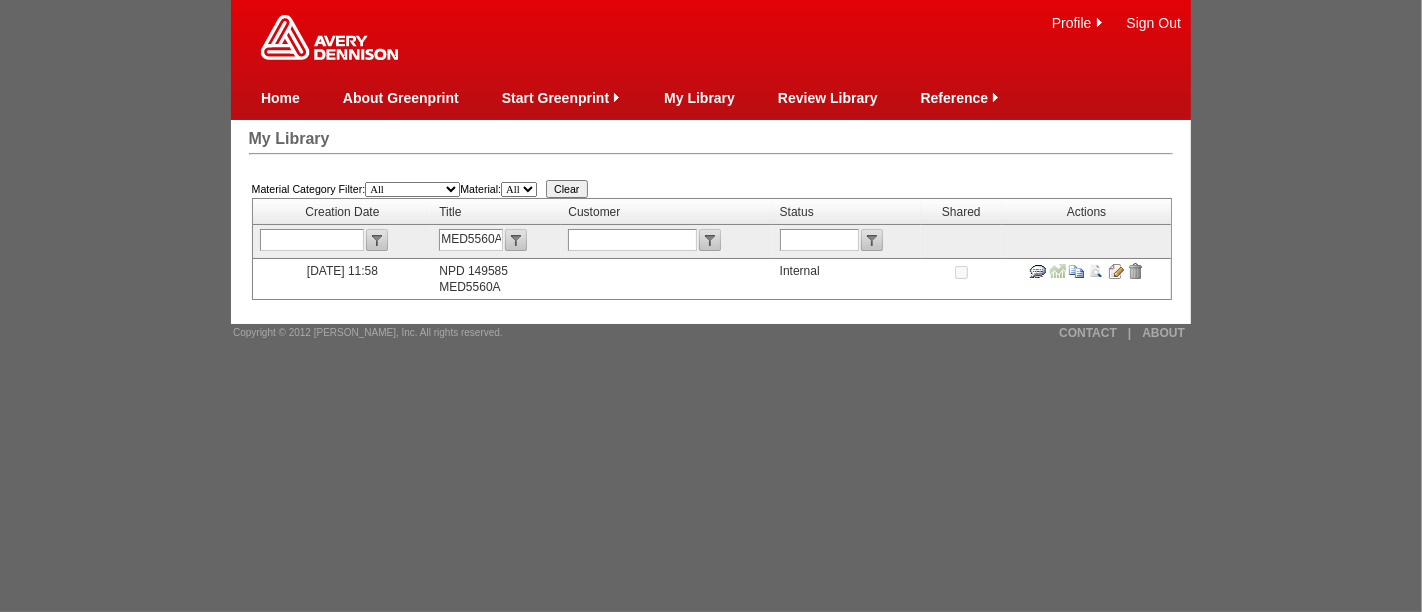 click at bounding box center (1116, 271) 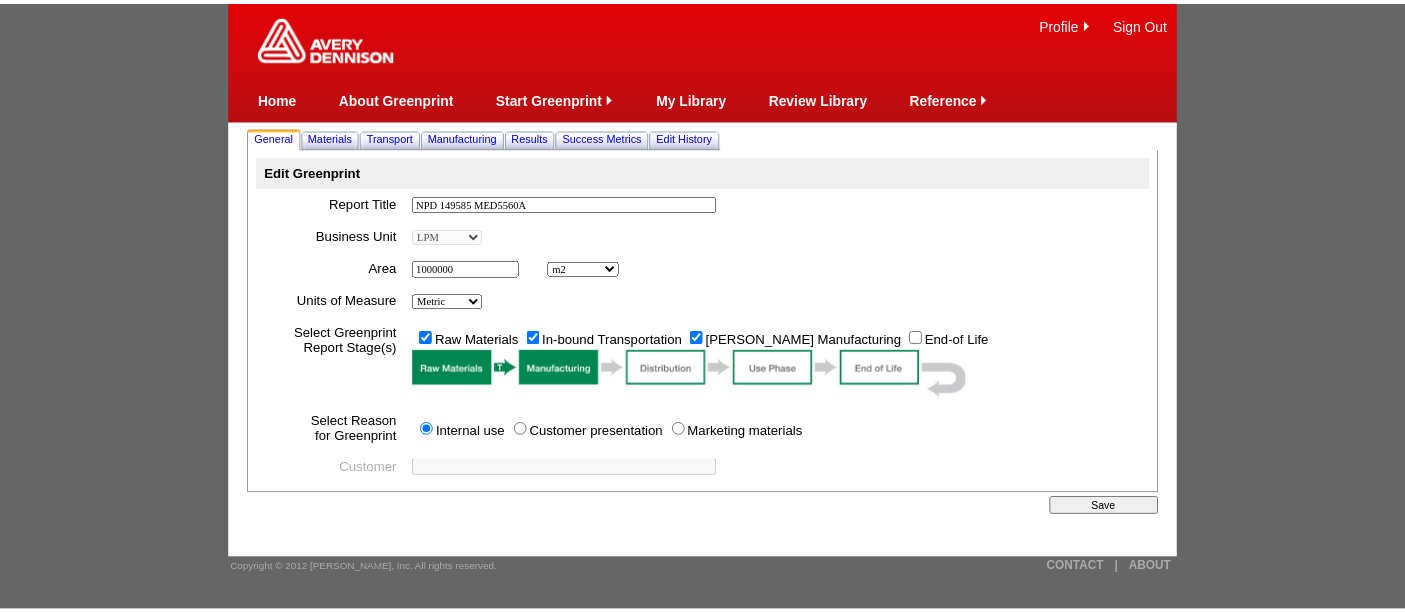 scroll, scrollTop: 0, scrollLeft: 0, axis: both 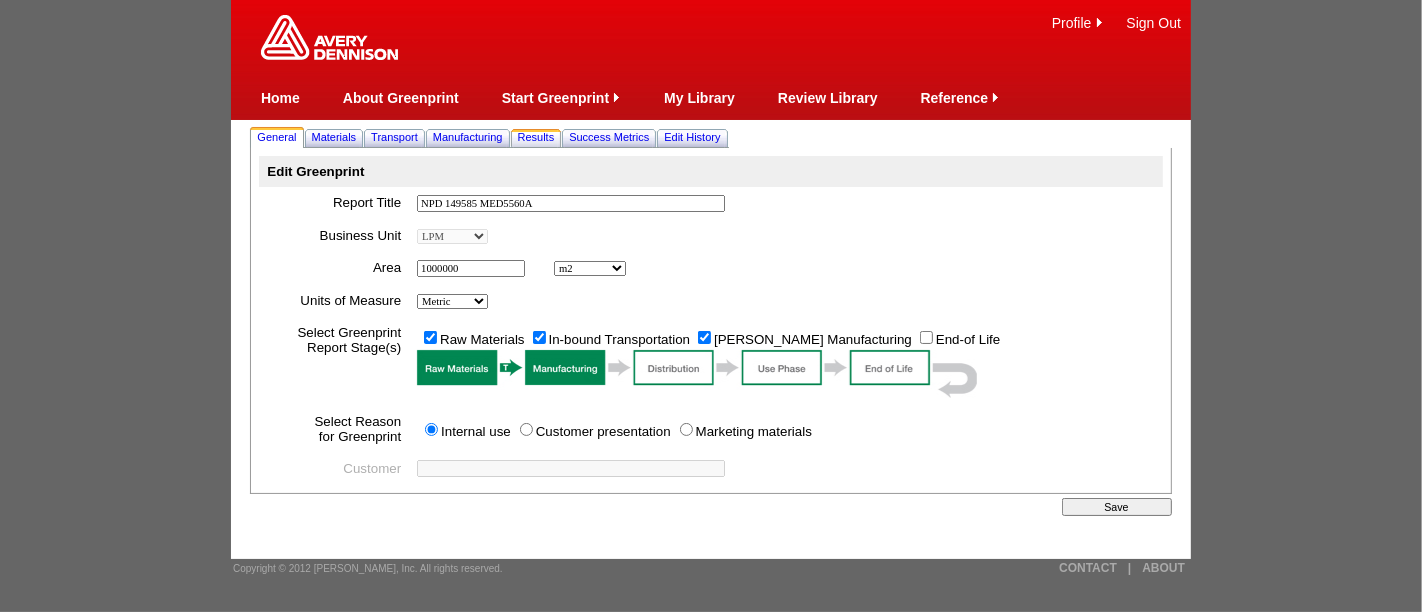 click on "Results" at bounding box center [536, 137] 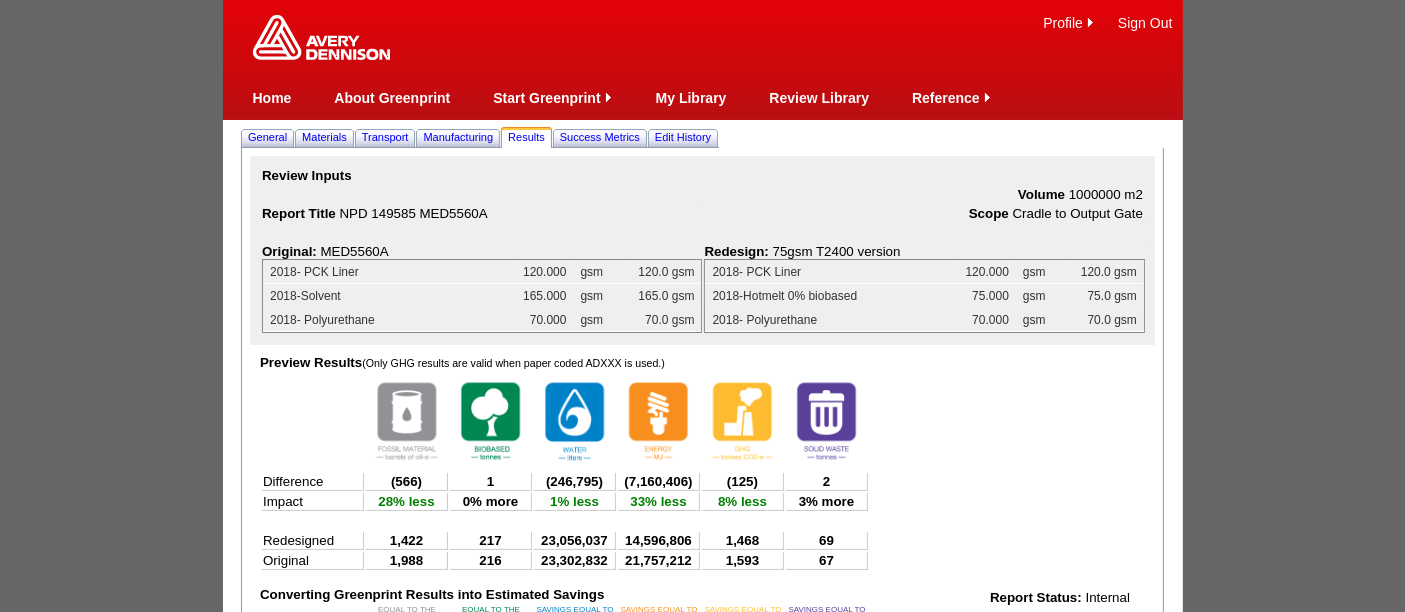 click on "Profile
Sign Out
Change Password
Change Password Question
Home
About Greenprint
Start Greenprint
My Library
Review Library
Reference" at bounding box center [702, 539] 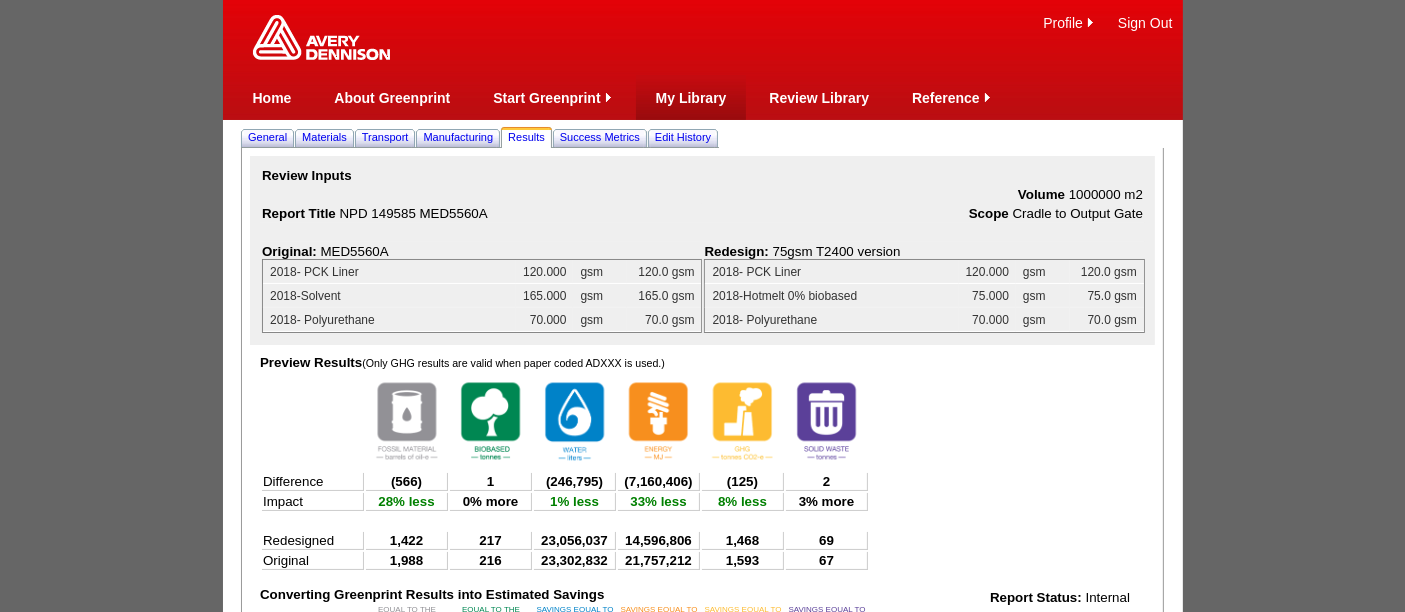 click on "My Library" at bounding box center [691, 98] 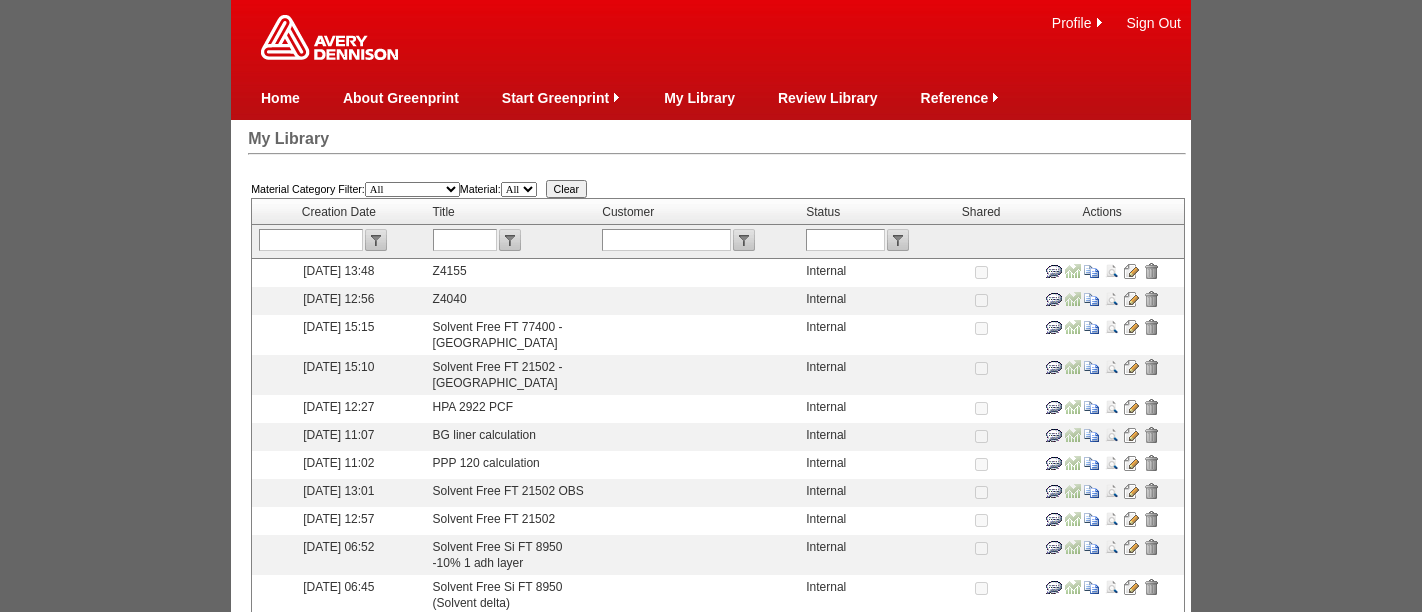 scroll, scrollTop: 0, scrollLeft: 0, axis: both 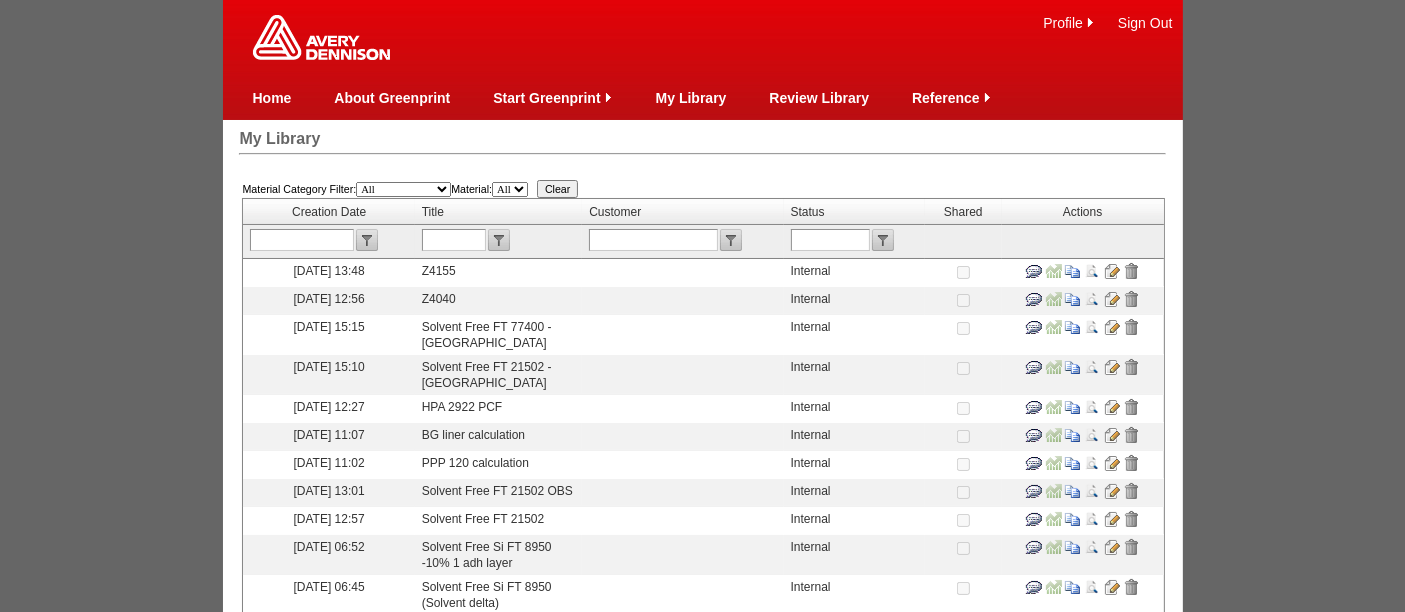 click at bounding box center [454, 240] 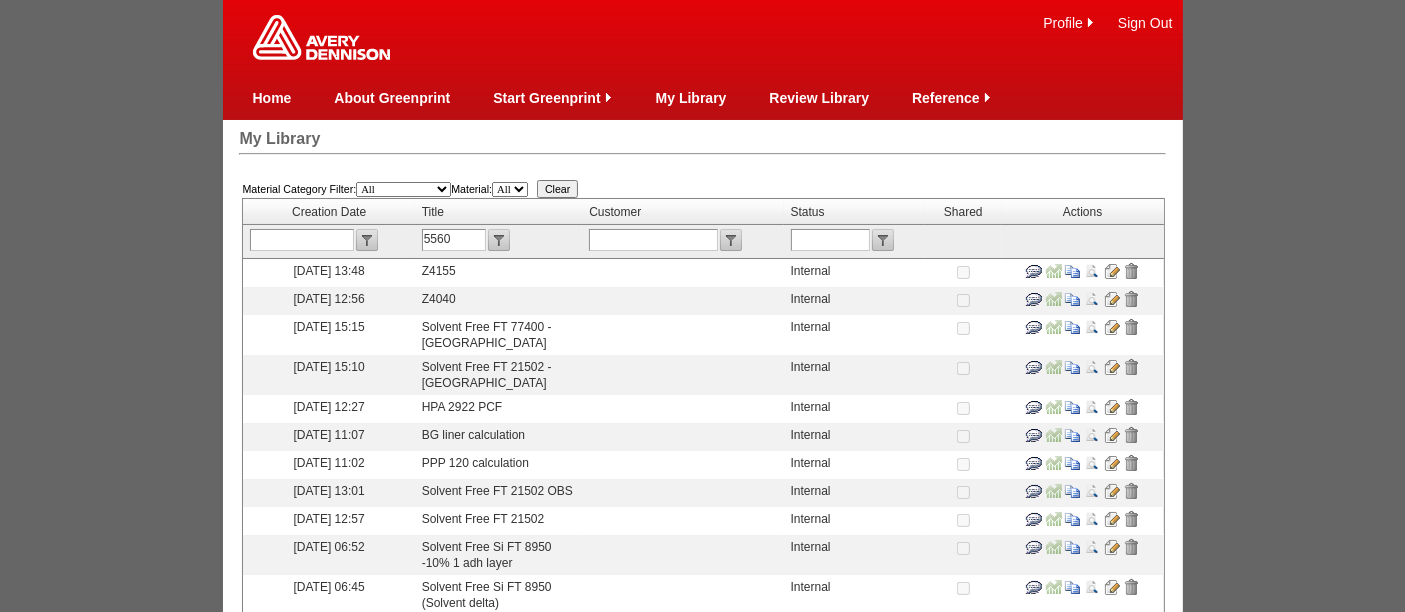 type on "5560" 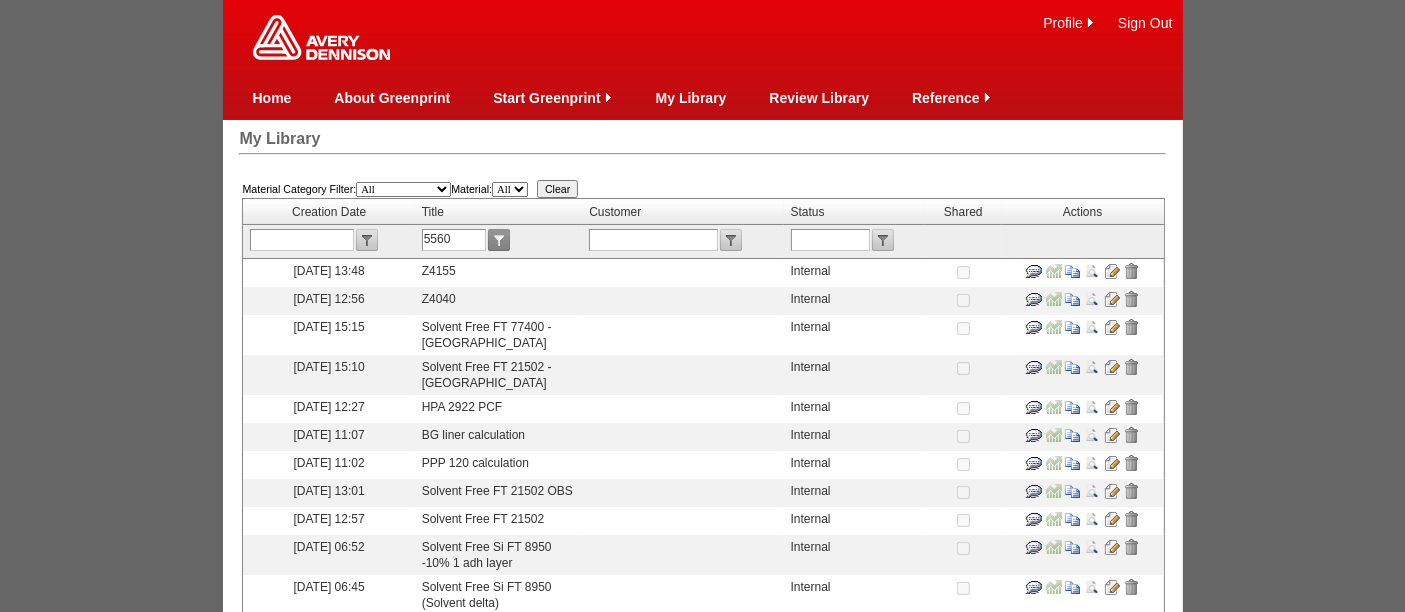 click at bounding box center (499, 240) 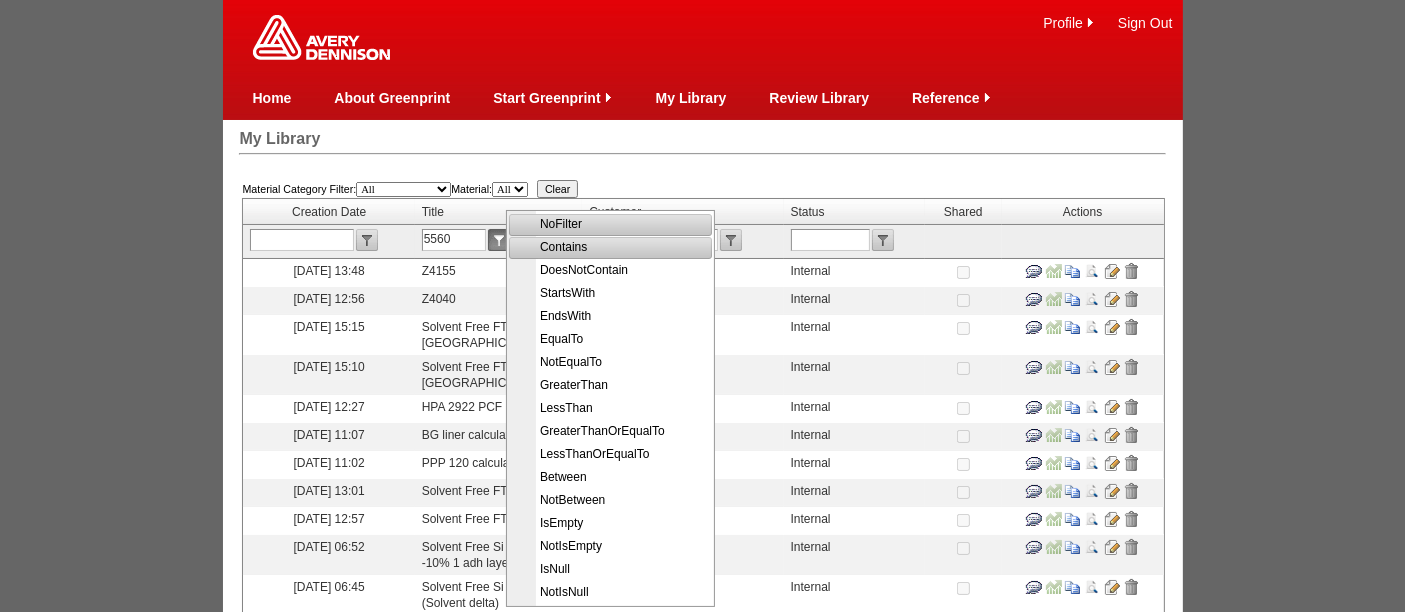 click on "Contains" at bounding box center [612, 247] 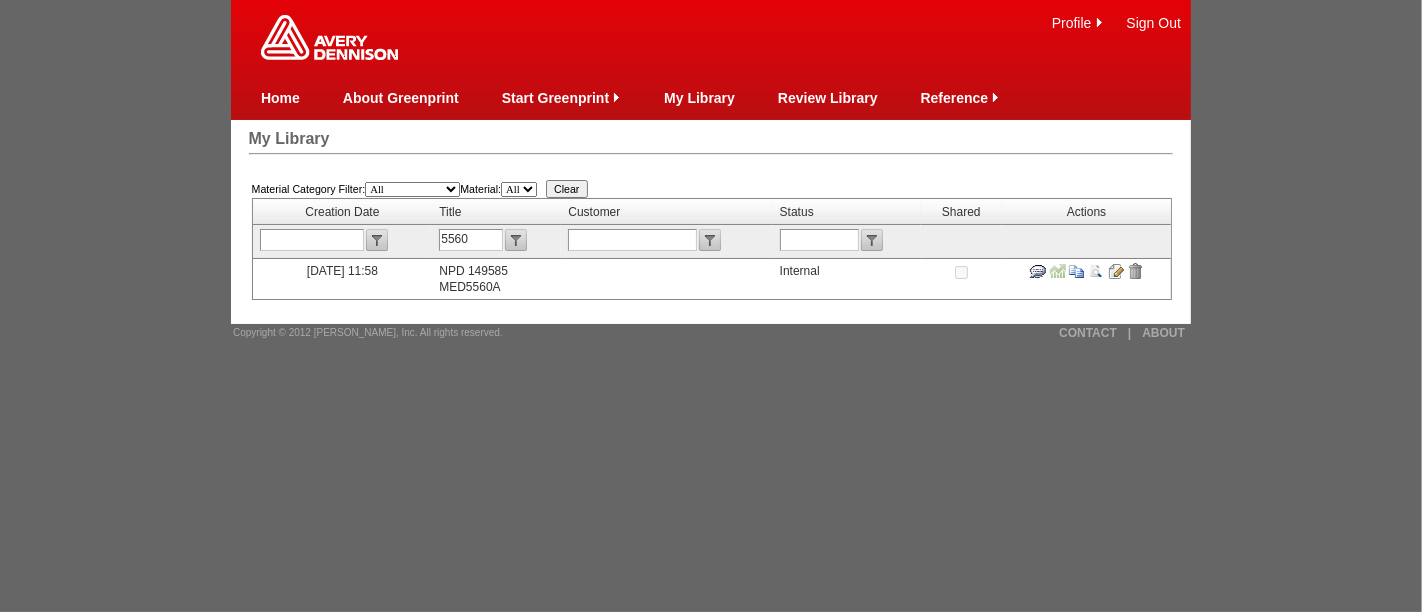 click at bounding box center [1077, 271] 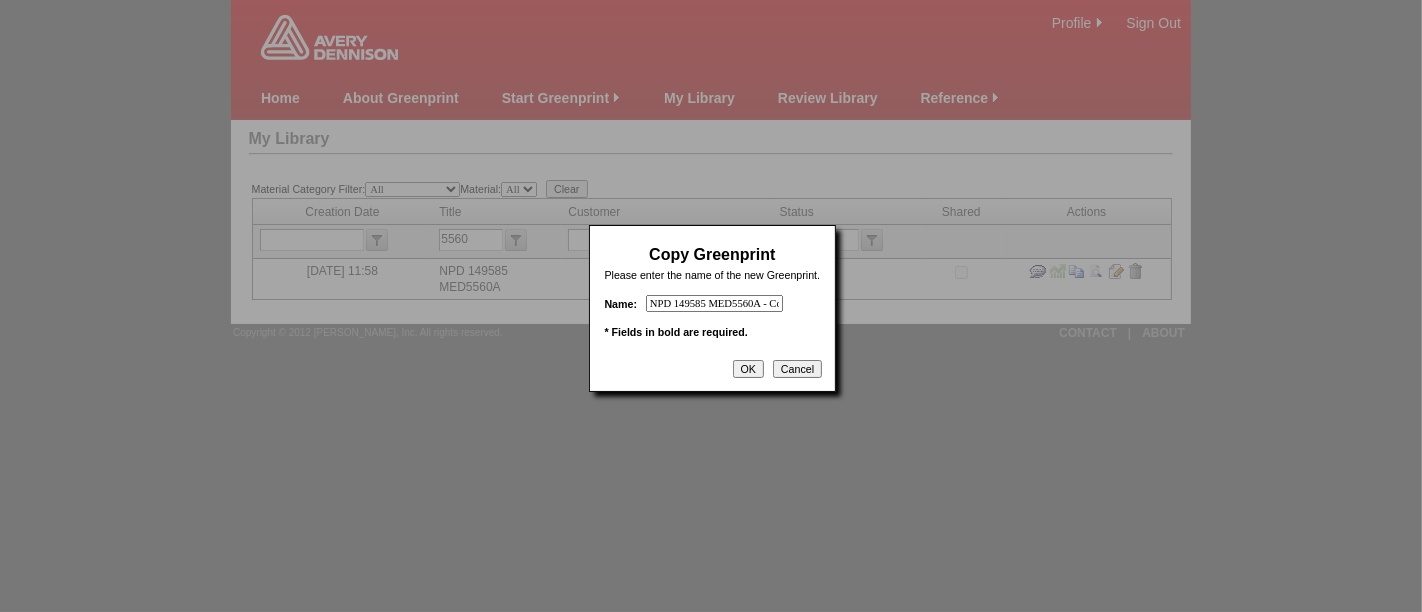 scroll, scrollTop: 0, scrollLeft: 19, axis: horizontal 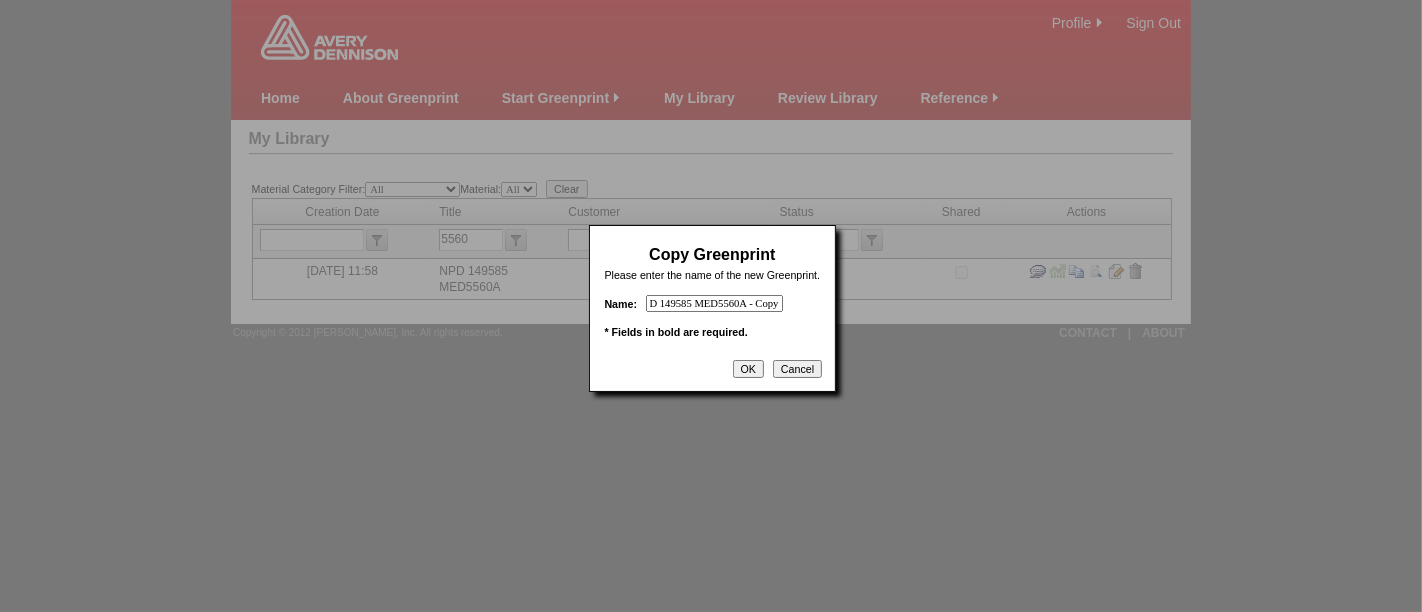 drag, startPoint x: 782, startPoint y: 303, endPoint x: 813, endPoint y: 302, distance: 31.016125 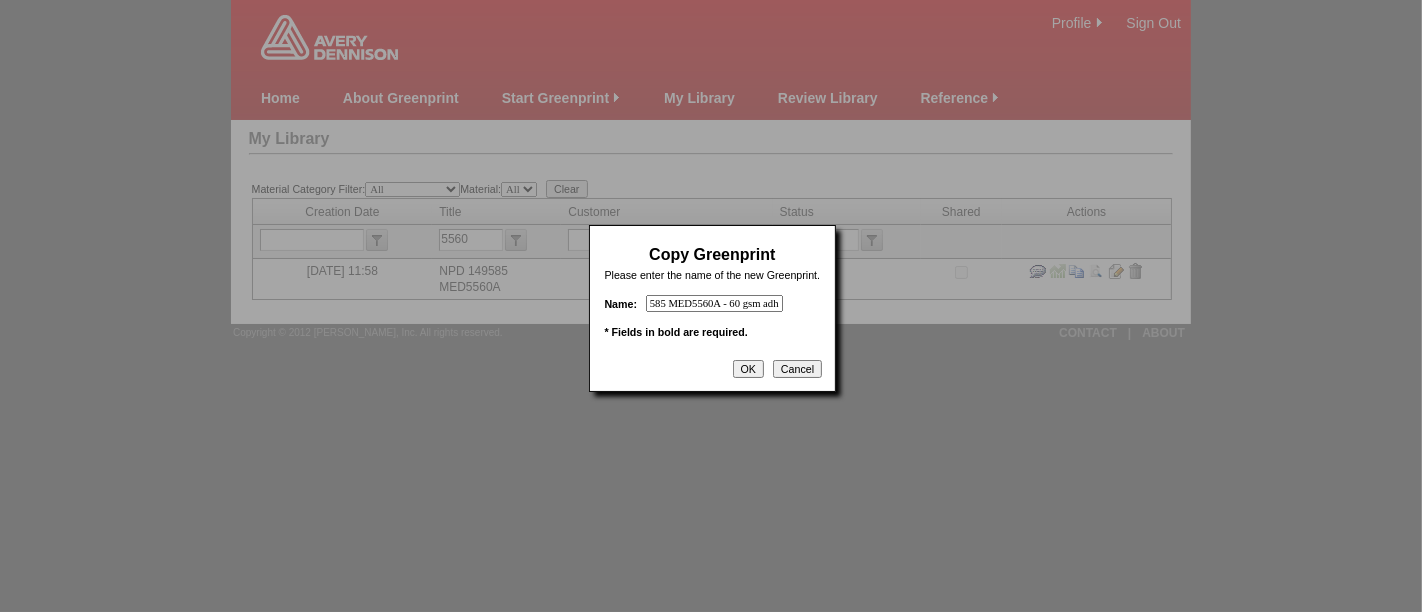 scroll, scrollTop: 0, scrollLeft: 56, axis: horizontal 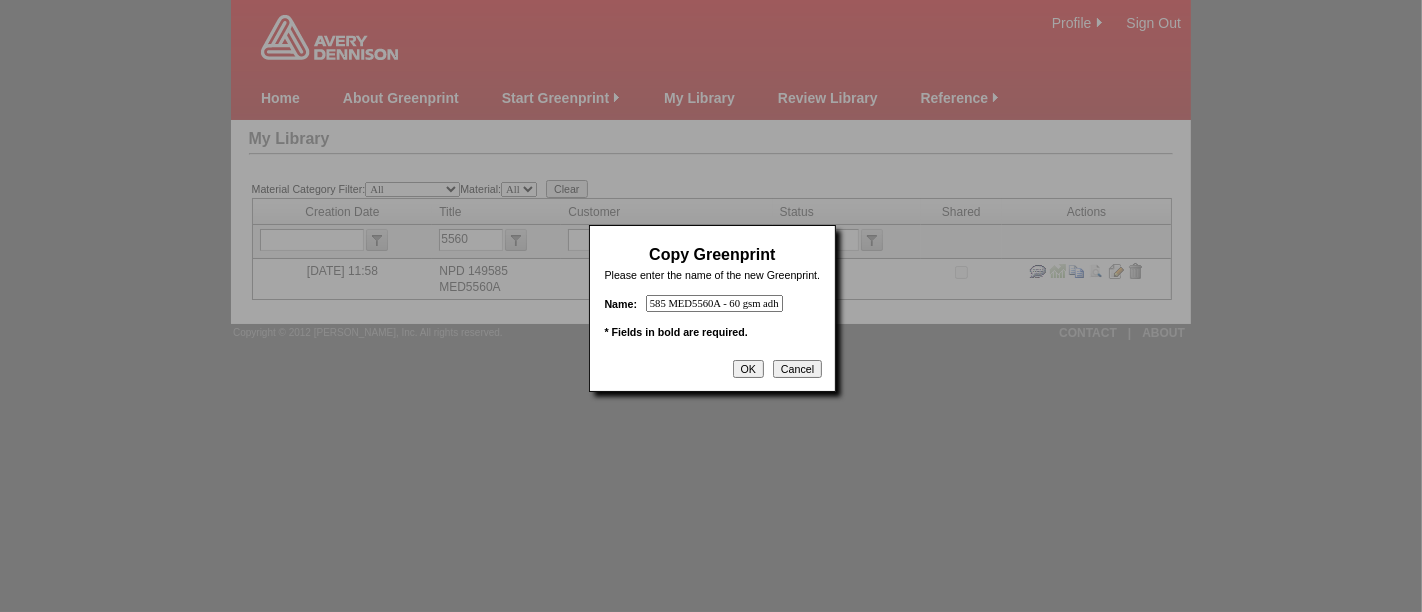 click on "NPD 149585 MED5560A - 60 gsm adh" at bounding box center [714, 303] 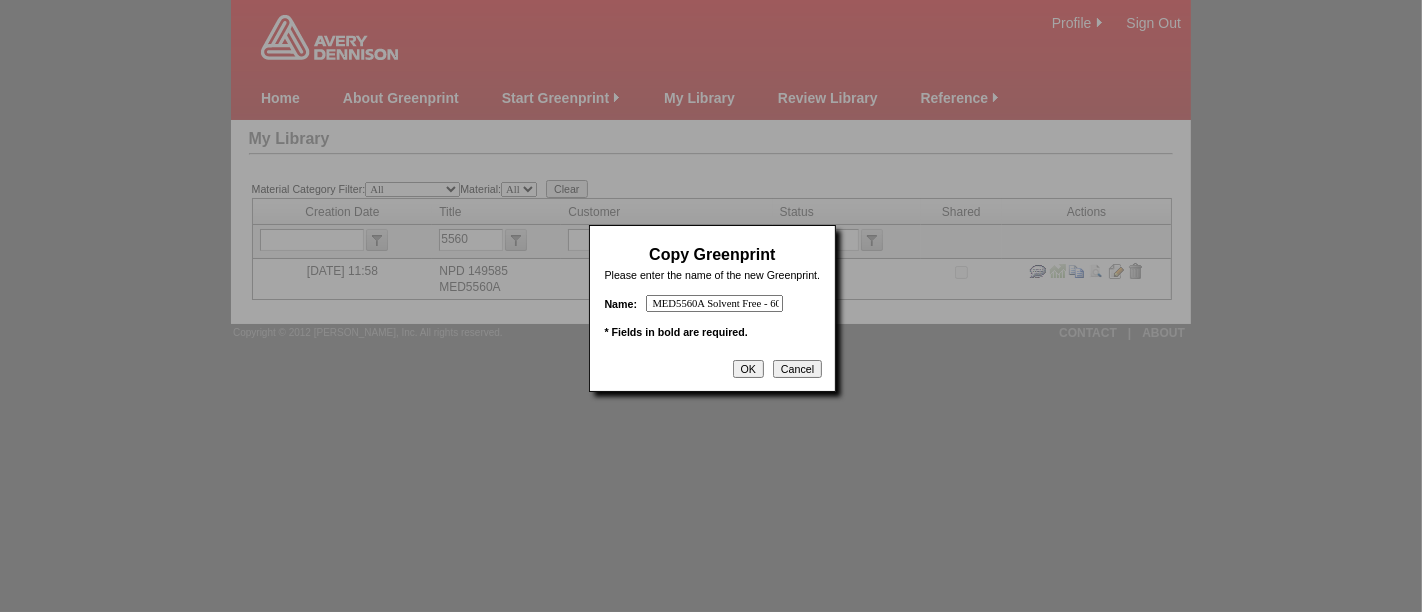 type on "NPD 149585 MED5560A Solvent Free - 60 gsm adh" 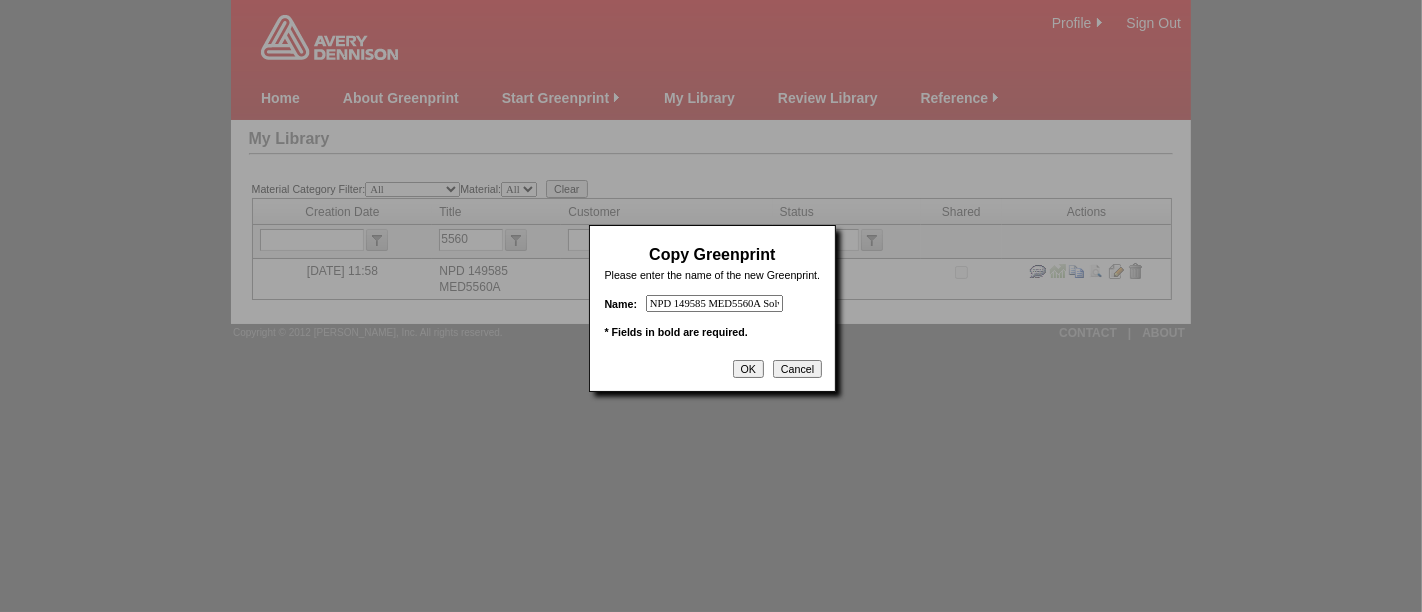 click on "OK" at bounding box center [748, 369] 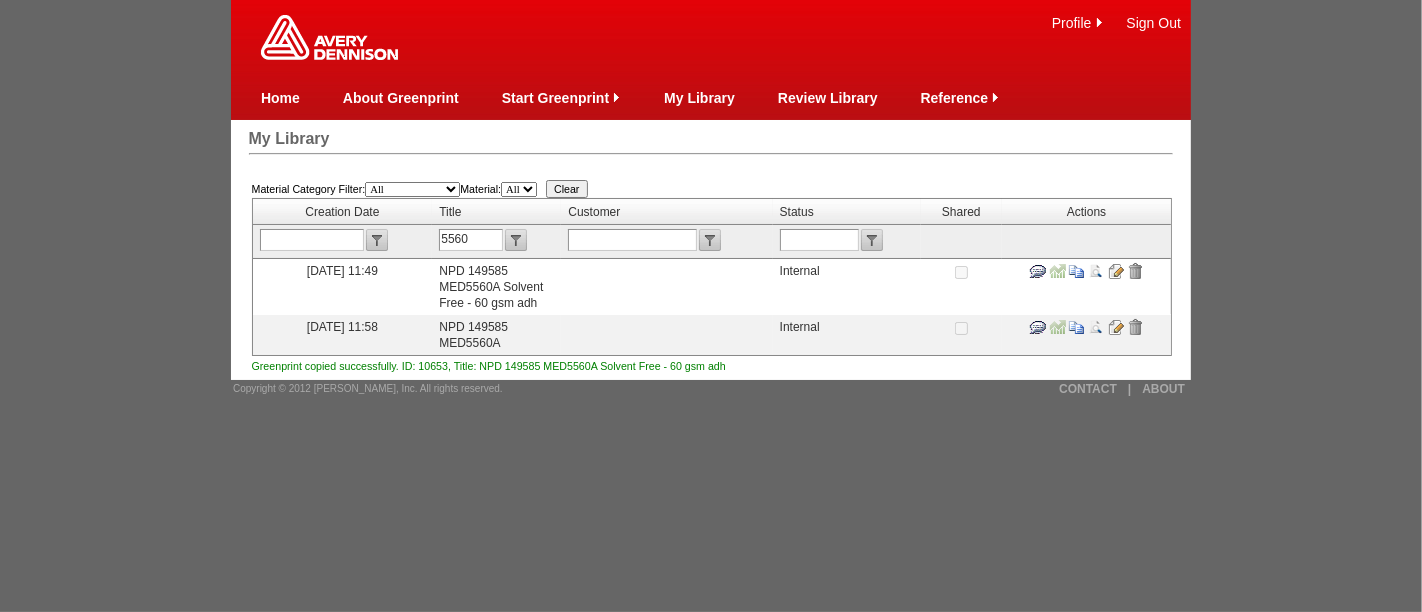 click at bounding box center (1116, 271) 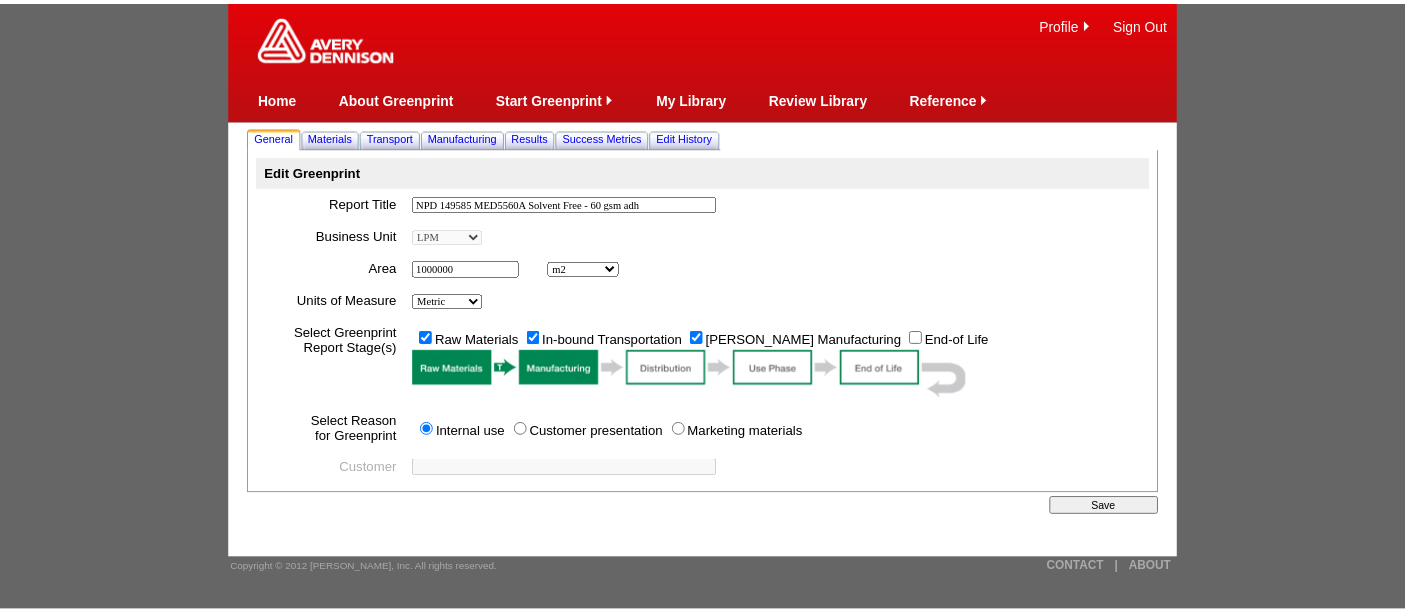 scroll, scrollTop: 0, scrollLeft: 0, axis: both 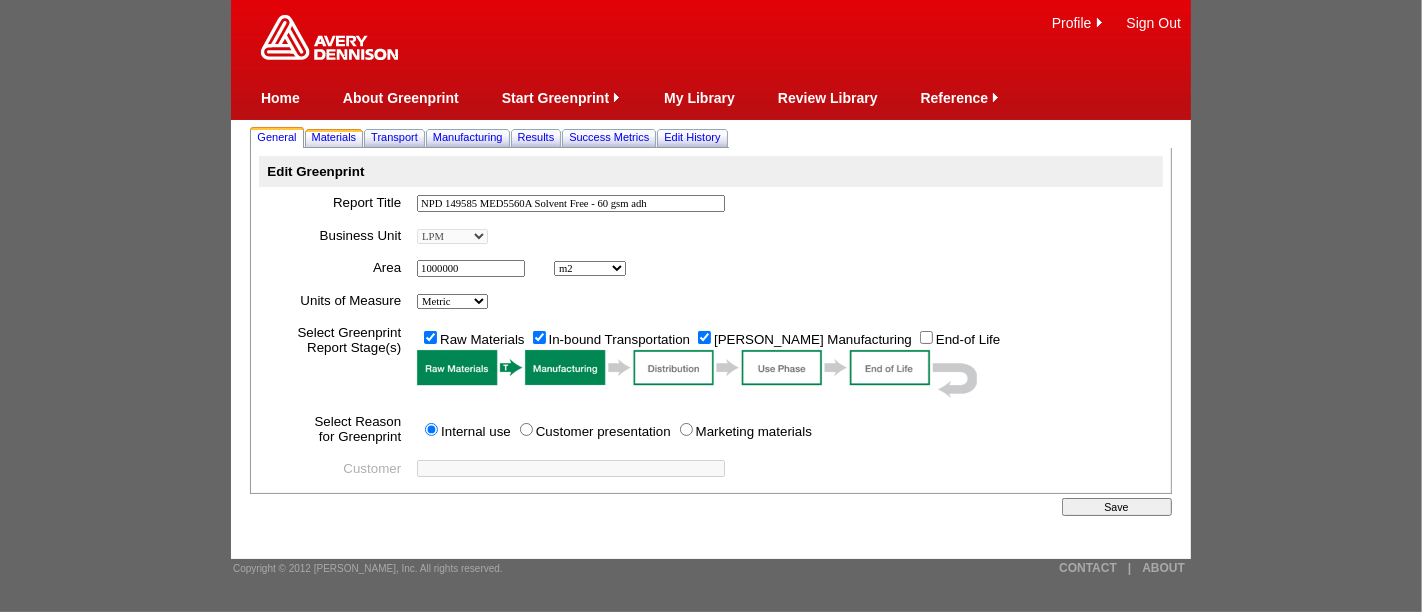 click on "Materials" at bounding box center [334, 137] 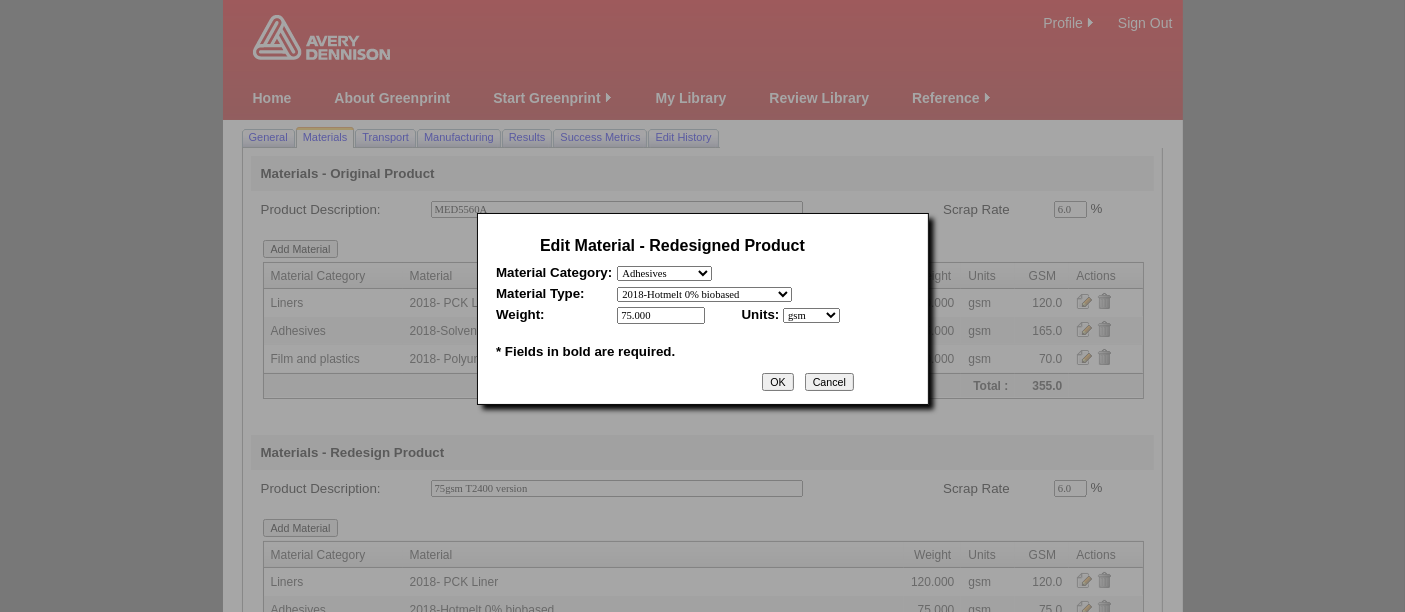 drag, startPoint x: 676, startPoint y: 316, endPoint x: 555, endPoint y: 316, distance: 121 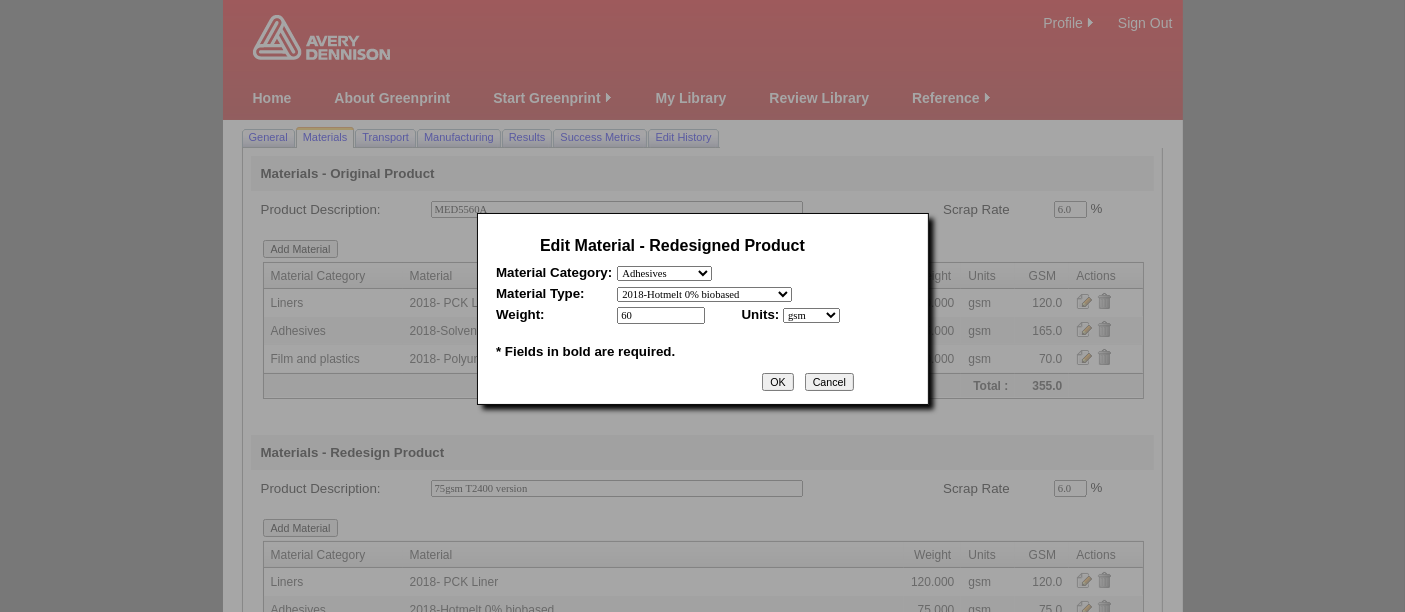 type on "60" 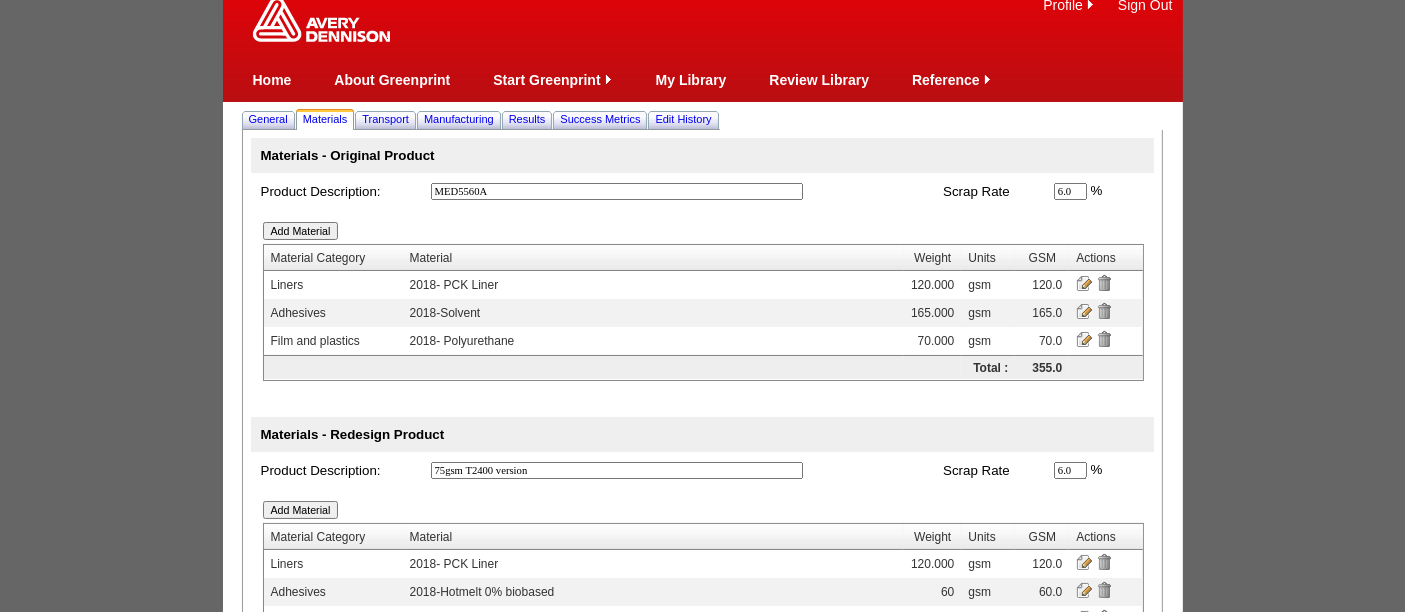 scroll, scrollTop: 182, scrollLeft: 0, axis: vertical 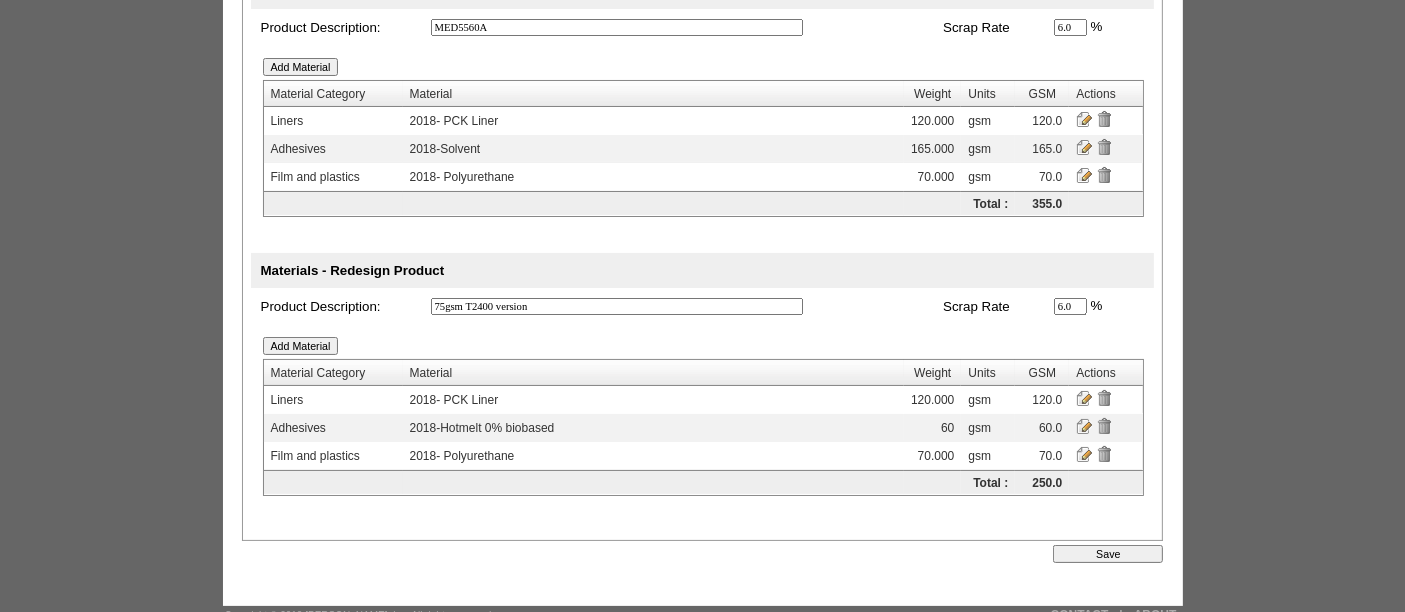 click on "Save" at bounding box center (1108, 554) 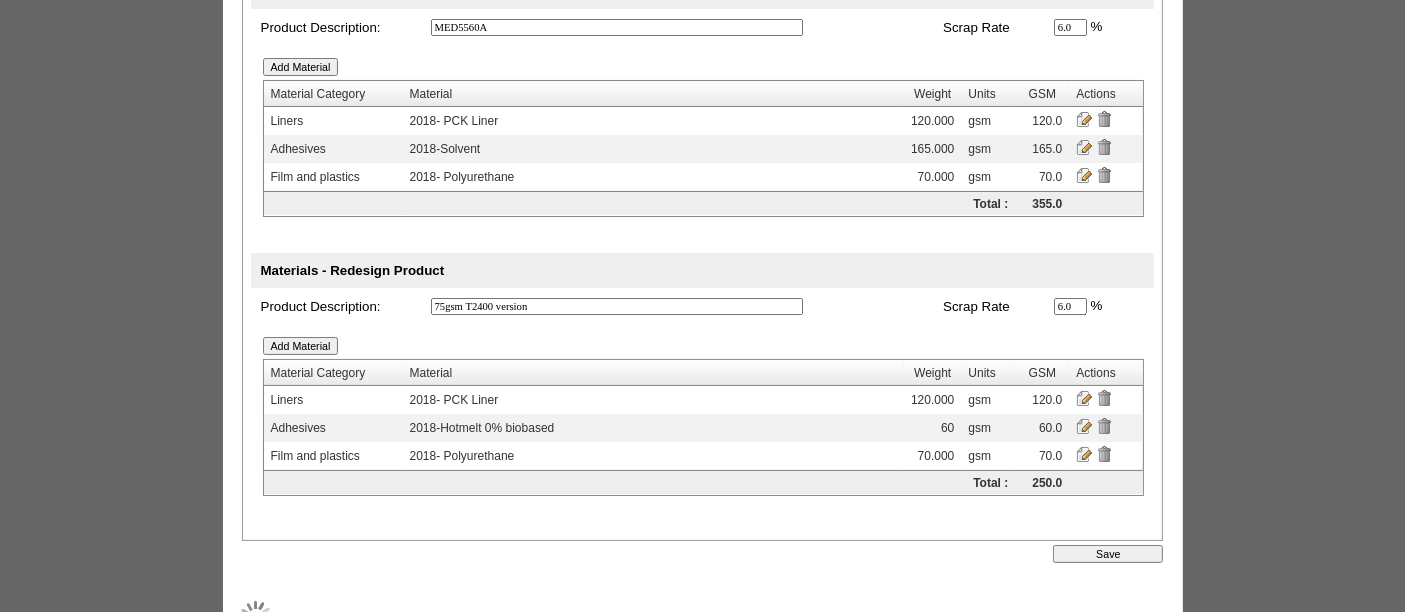 scroll, scrollTop: 85, scrollLeft: 0, axis: vertical 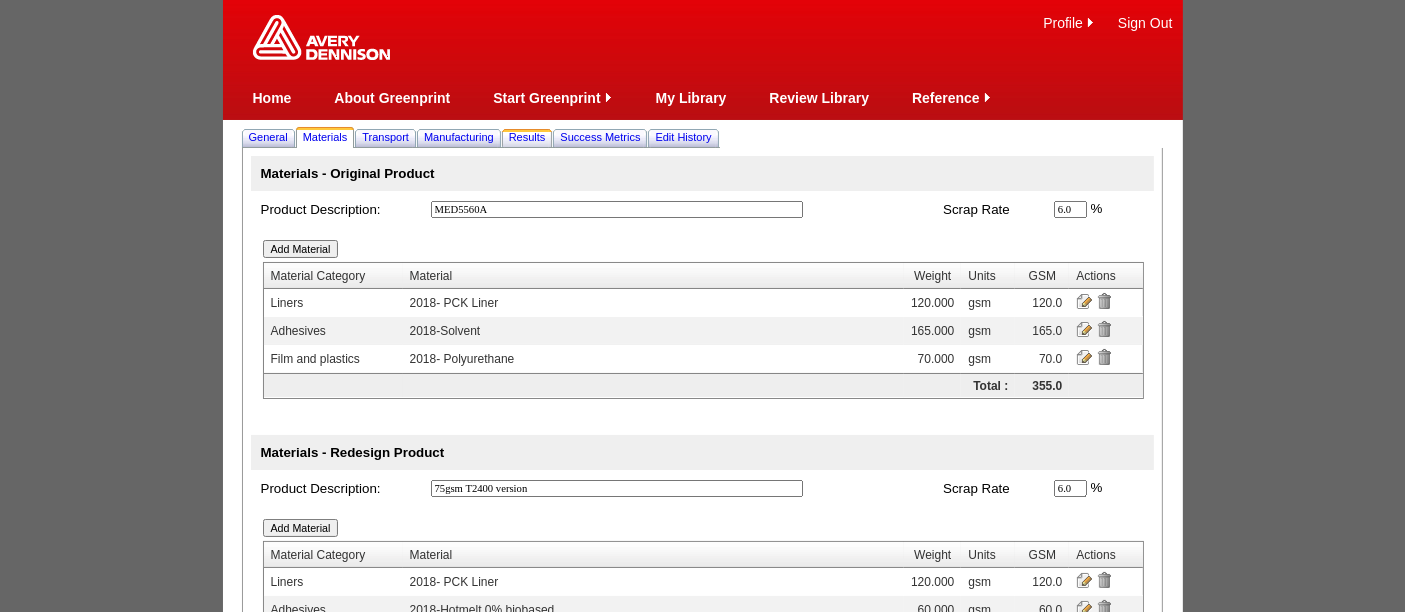 click on "Results" at bounding box center (527, 137) 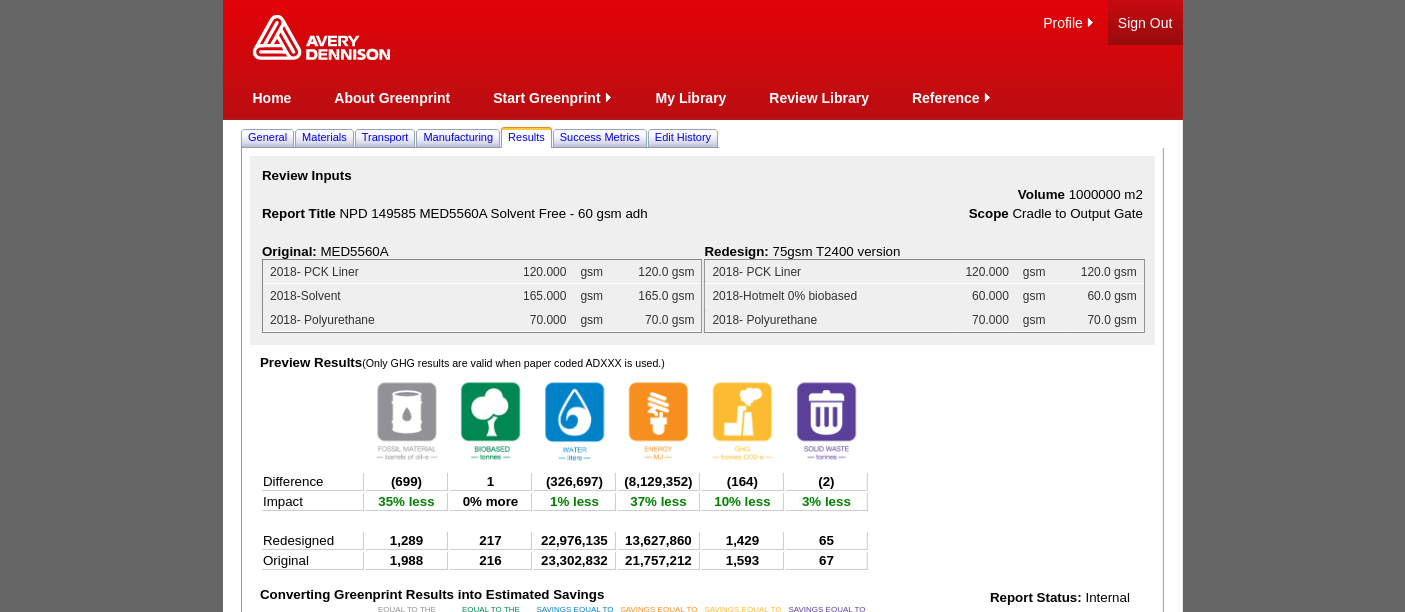 click on "Sign Out" at bounding box center [1145, 23] 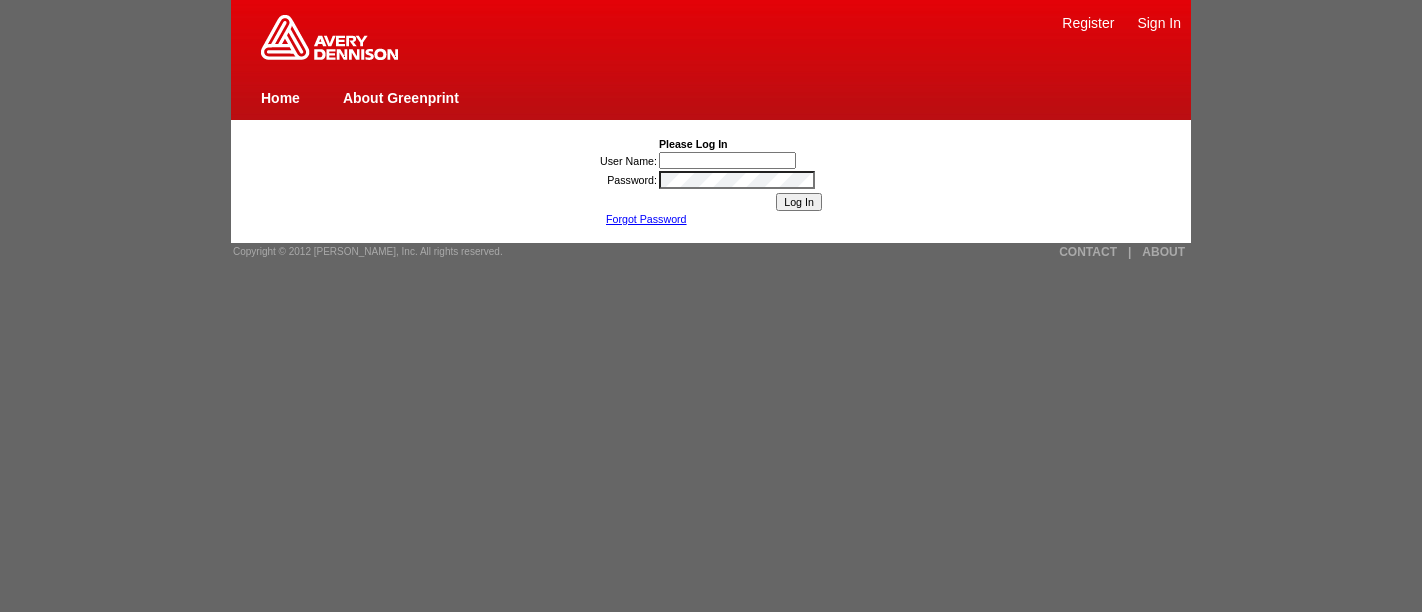 scroll, scrollTop: 0, scrollLeft: 0, axis: both 